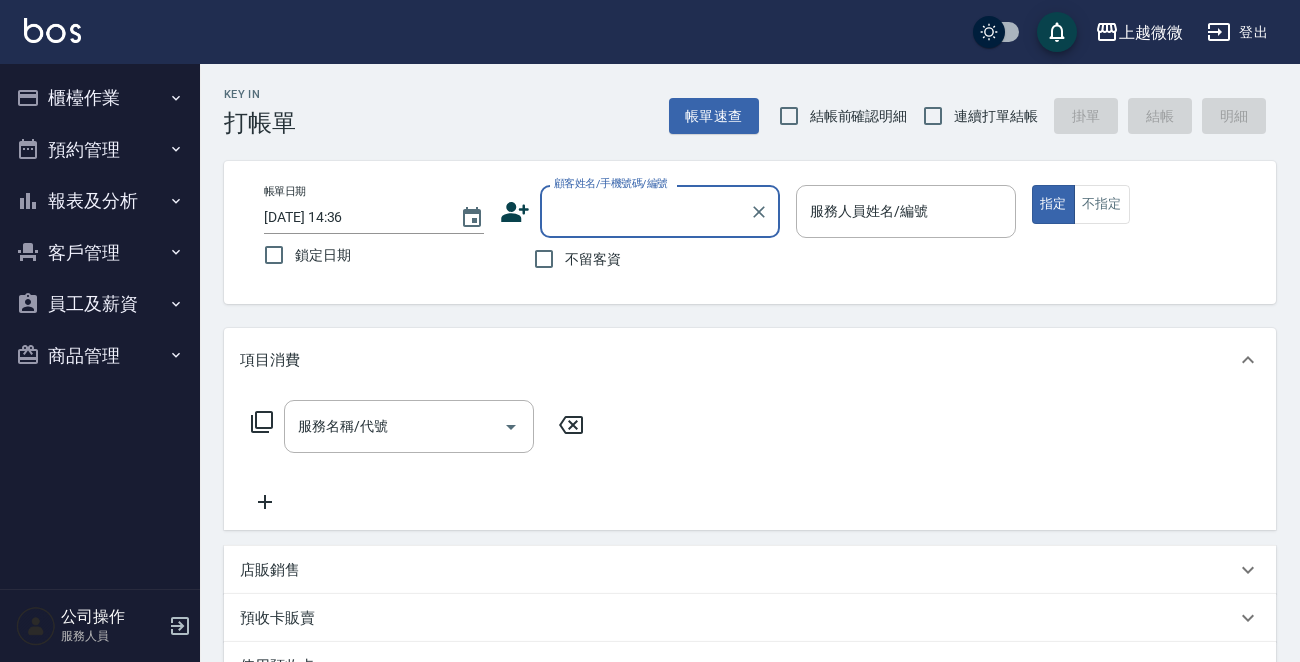 scroll, scrollTop: 0, scrollLeft: 0, axis: both 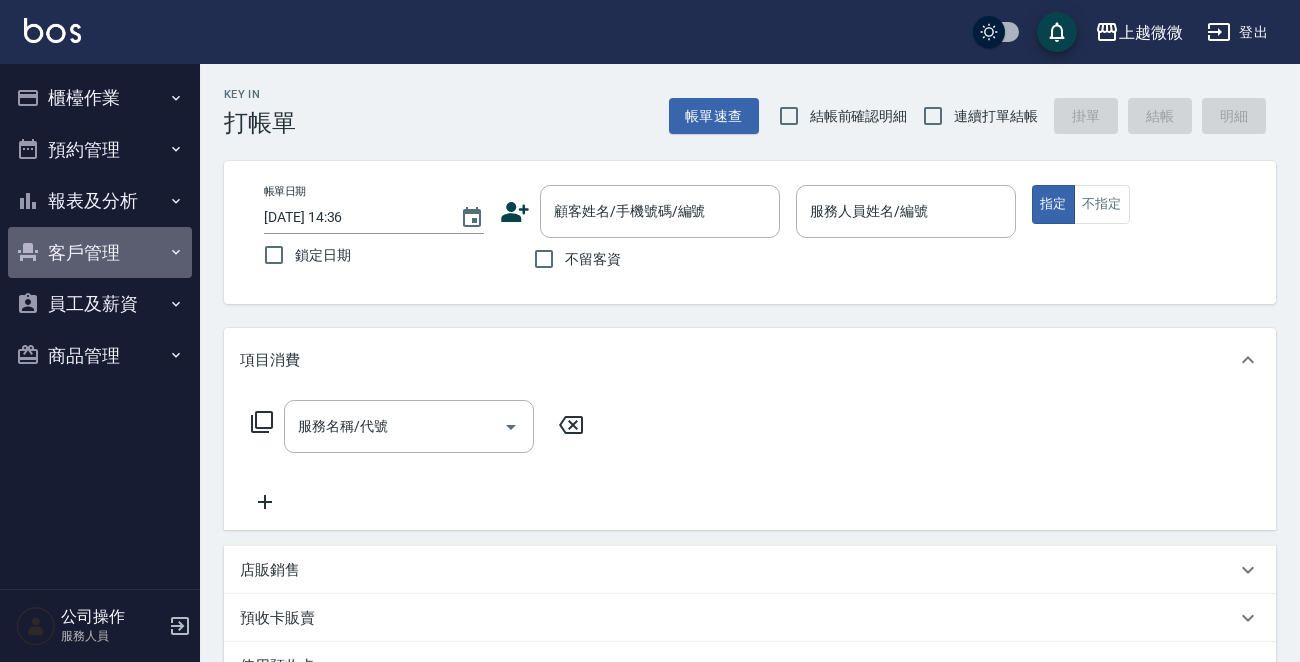 click on "客戶管理" at bounding box center [100, 253] 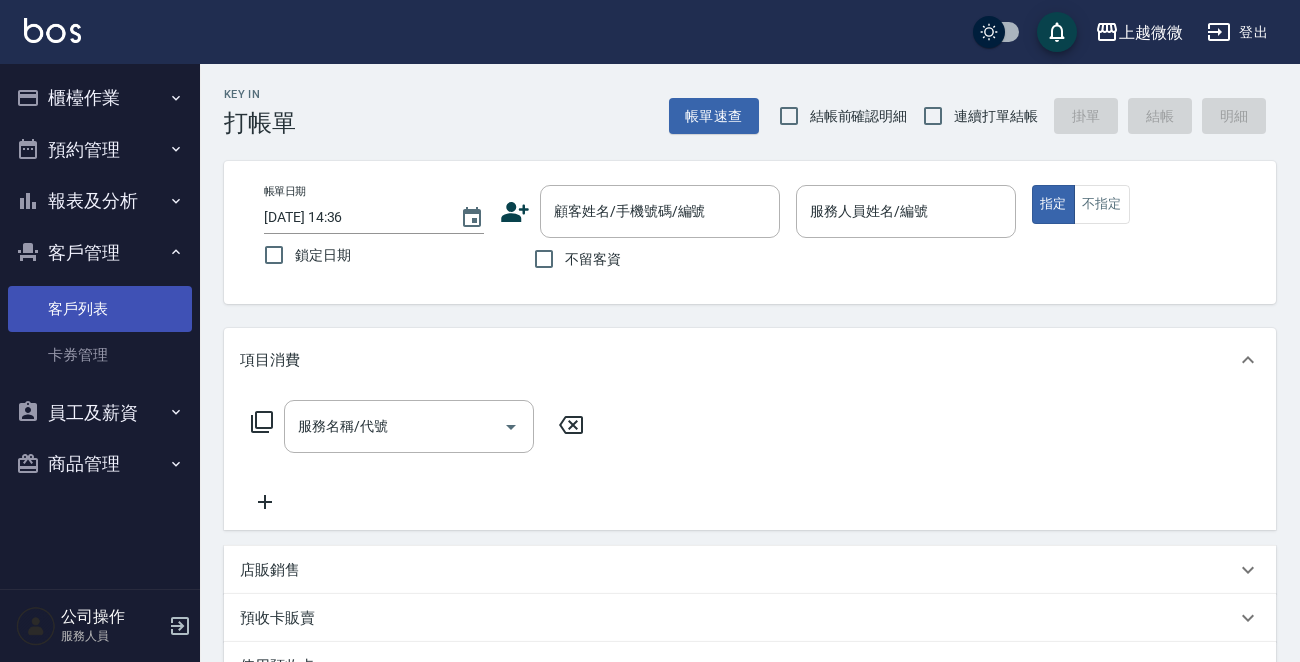 click on "客戶列表" at bounding box center (100, 309) 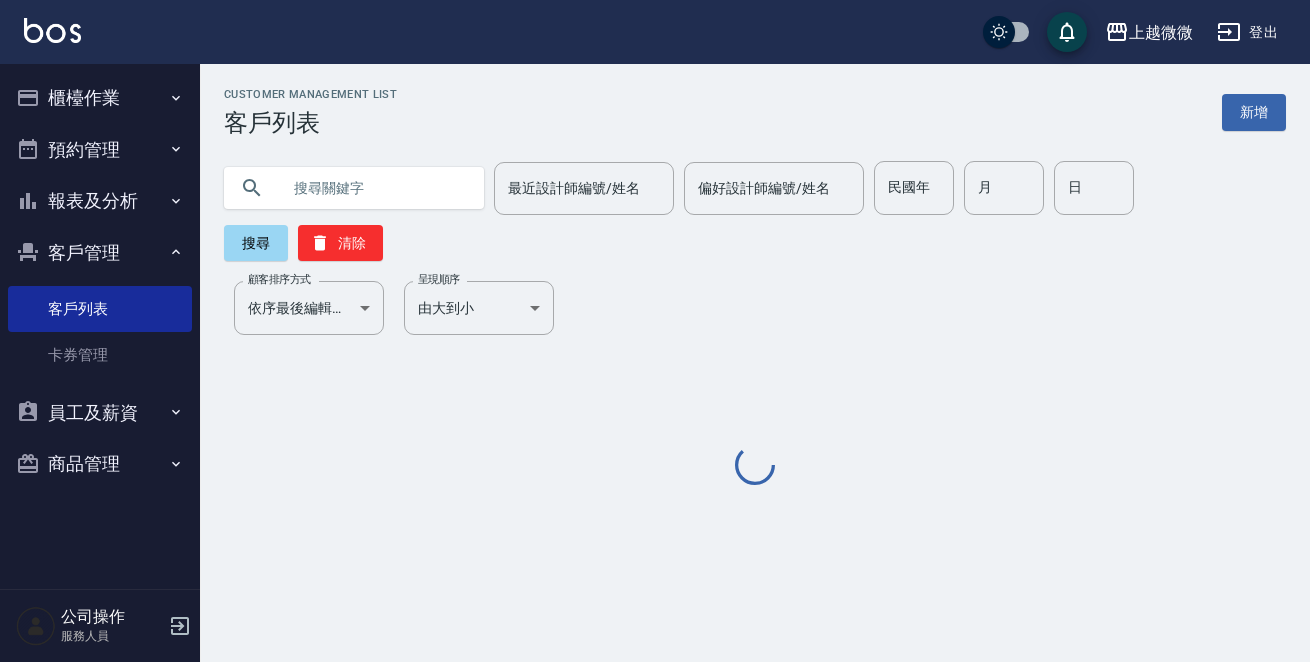click at bounding box center [374, 188] 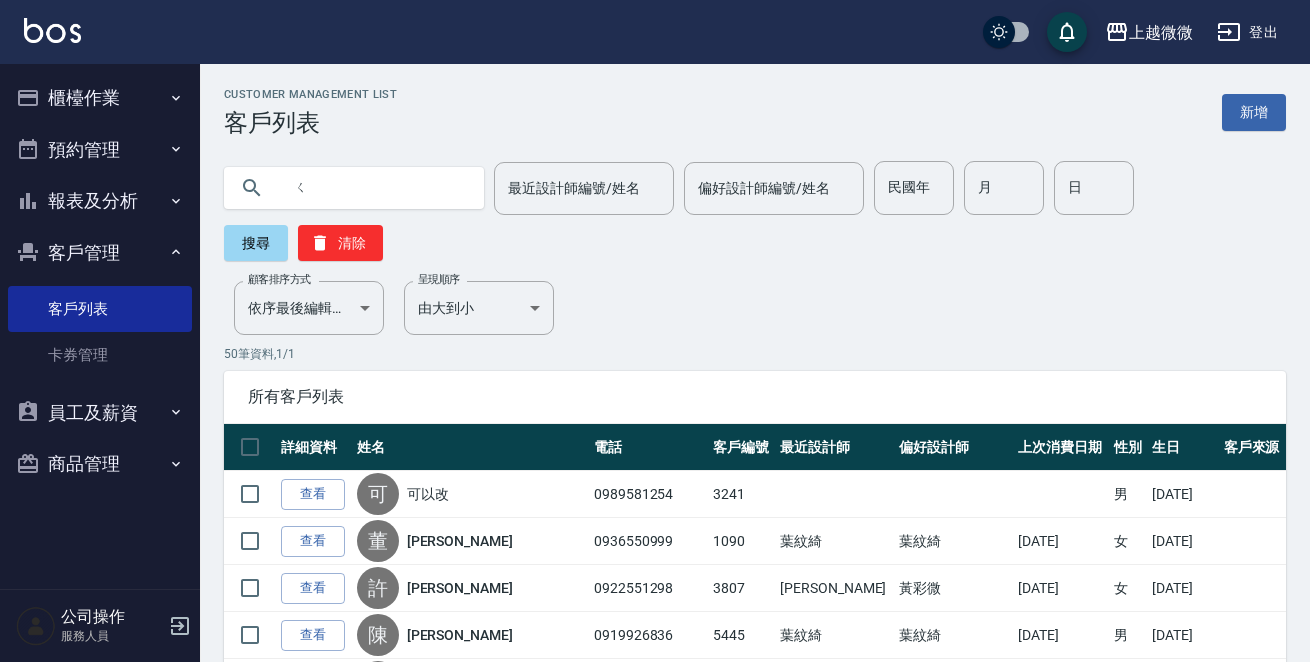 type on "ㄑ" 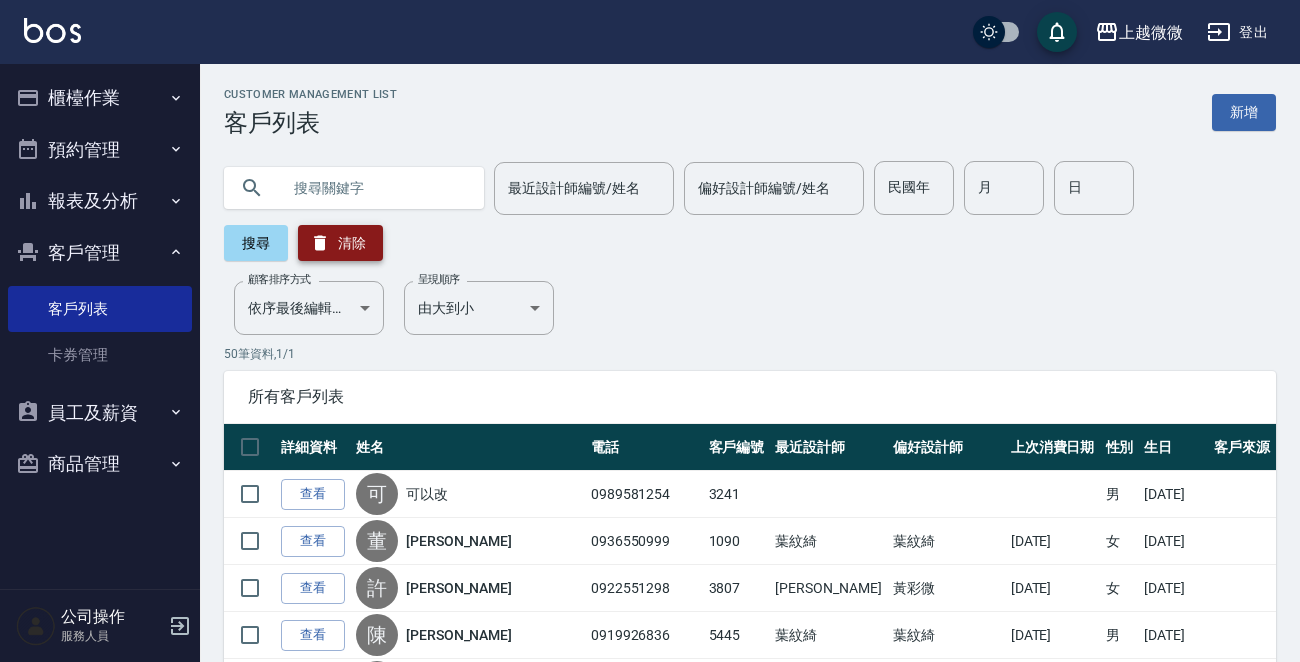 type on "ㄑ" 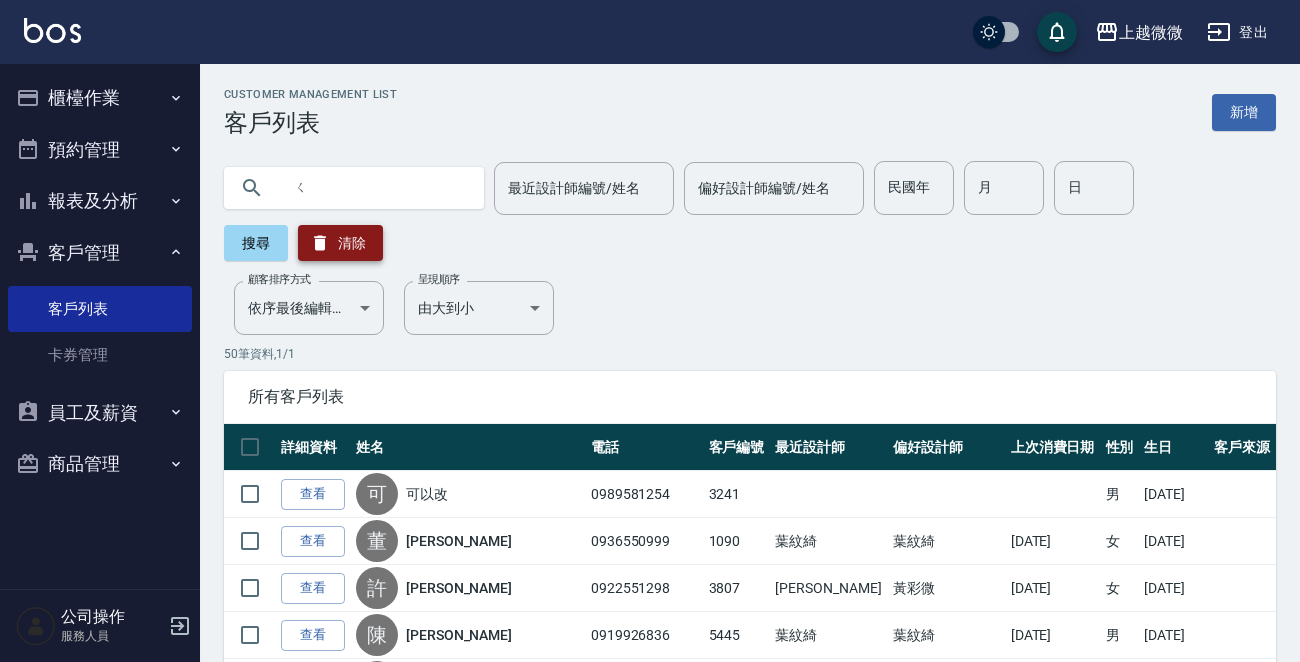 type 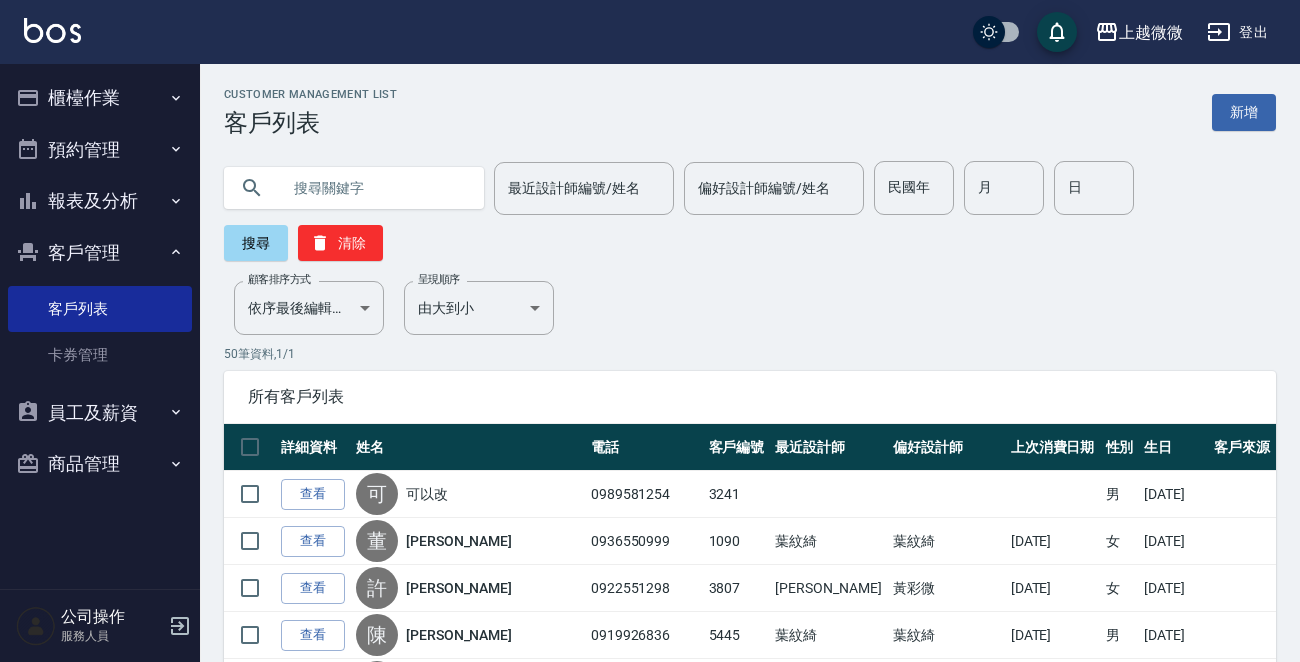click on "櫃檯作業" at bounding box center (100, 98) 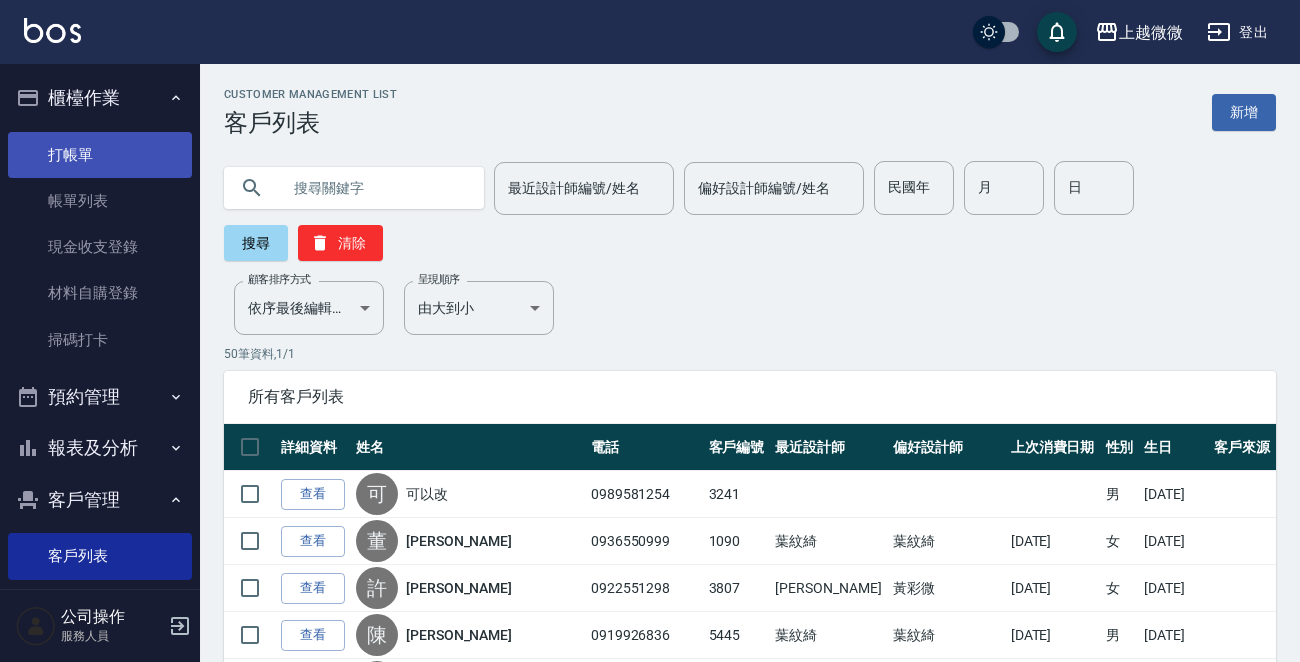 click on "打帳單" at bounding box center (100, 155) 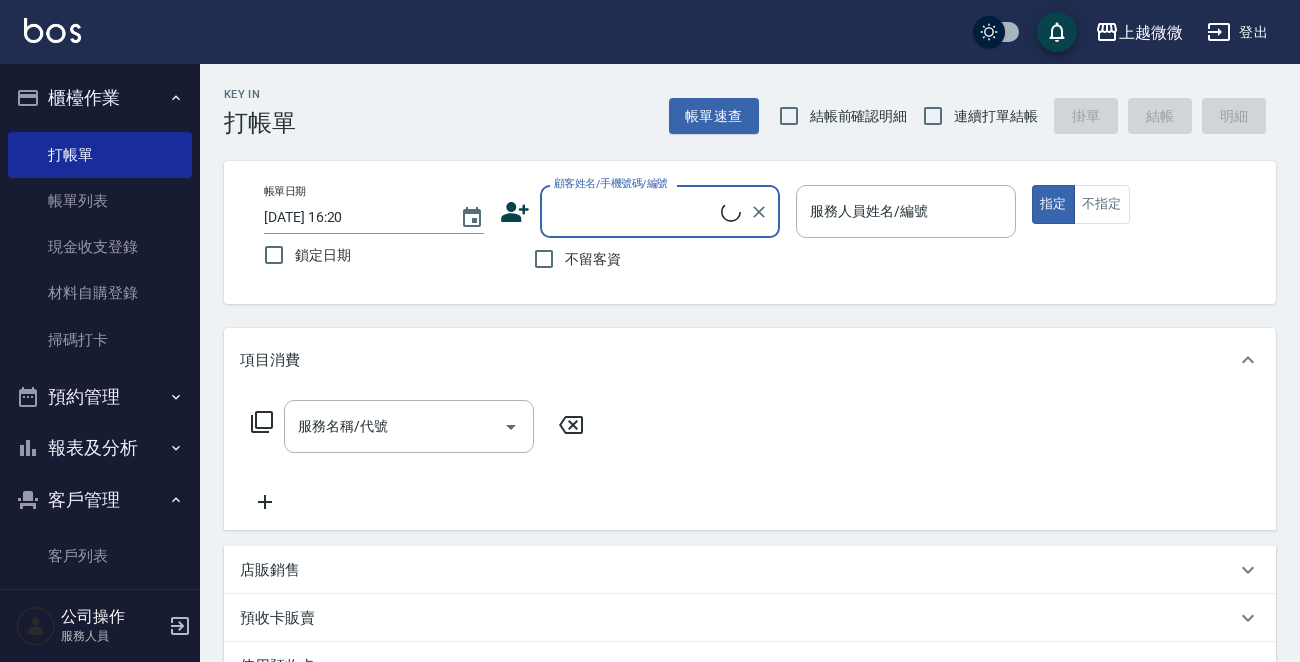 drag, startPoint x: 615, startPoint y: 185, endPoint x: 628, endPoint y: 213, distance: 30.870699 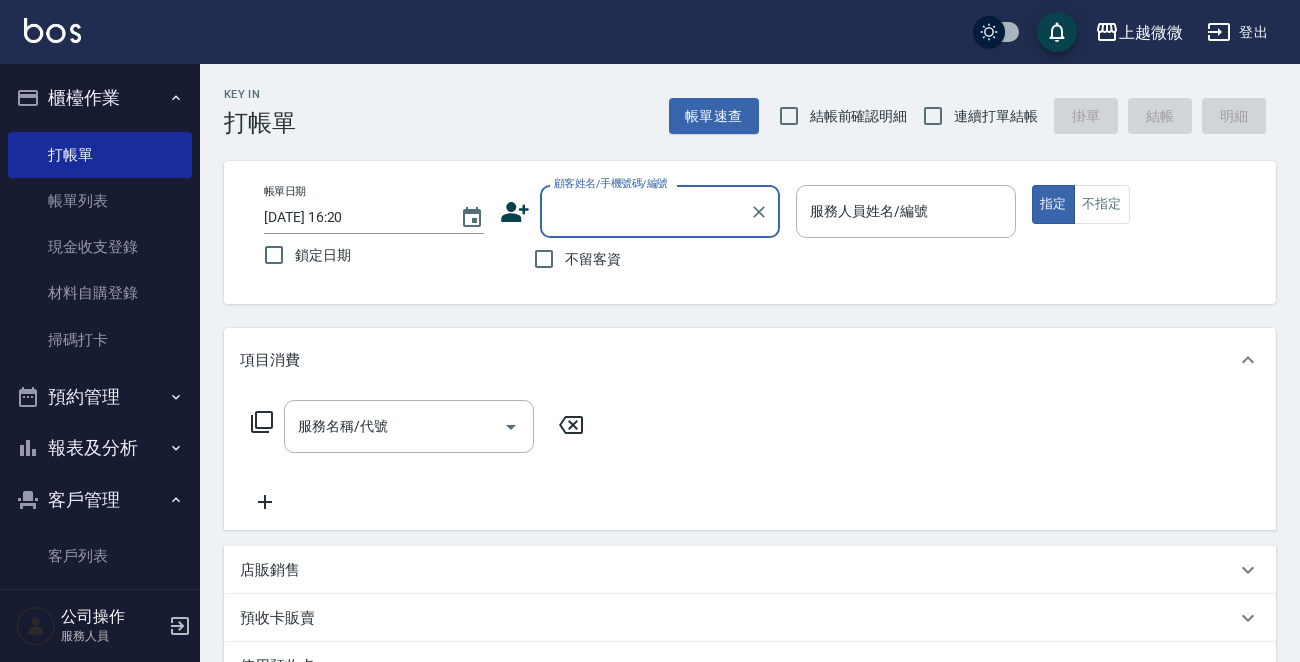click on "顧客姓名/手機號碼/編號" at bounding box center [645, 211] 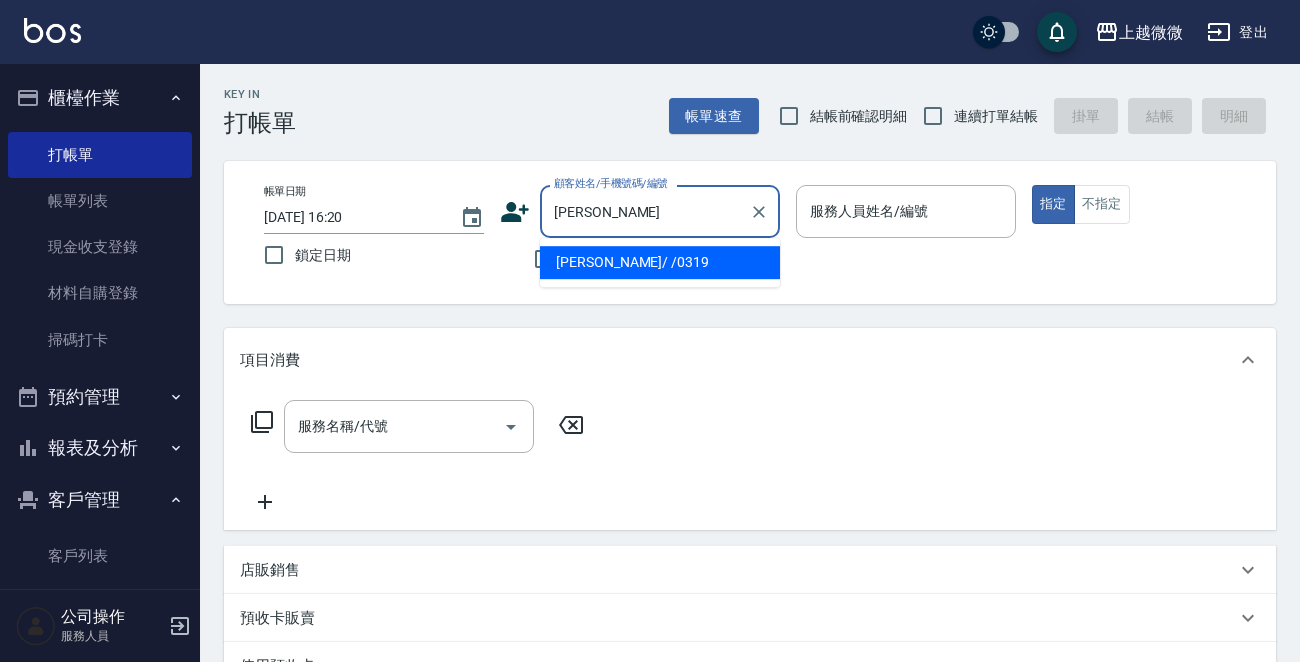 click on "[PERSON_NAME]" at bounding box center [645, 211] 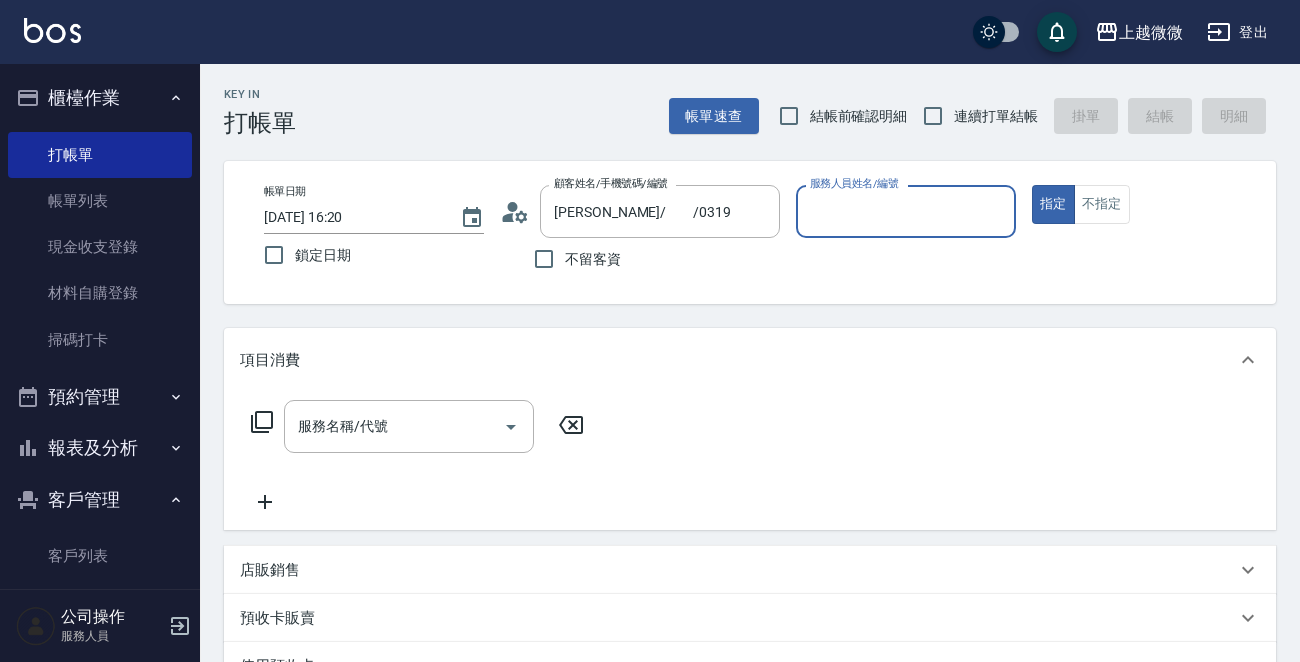 type on "Selin-5" 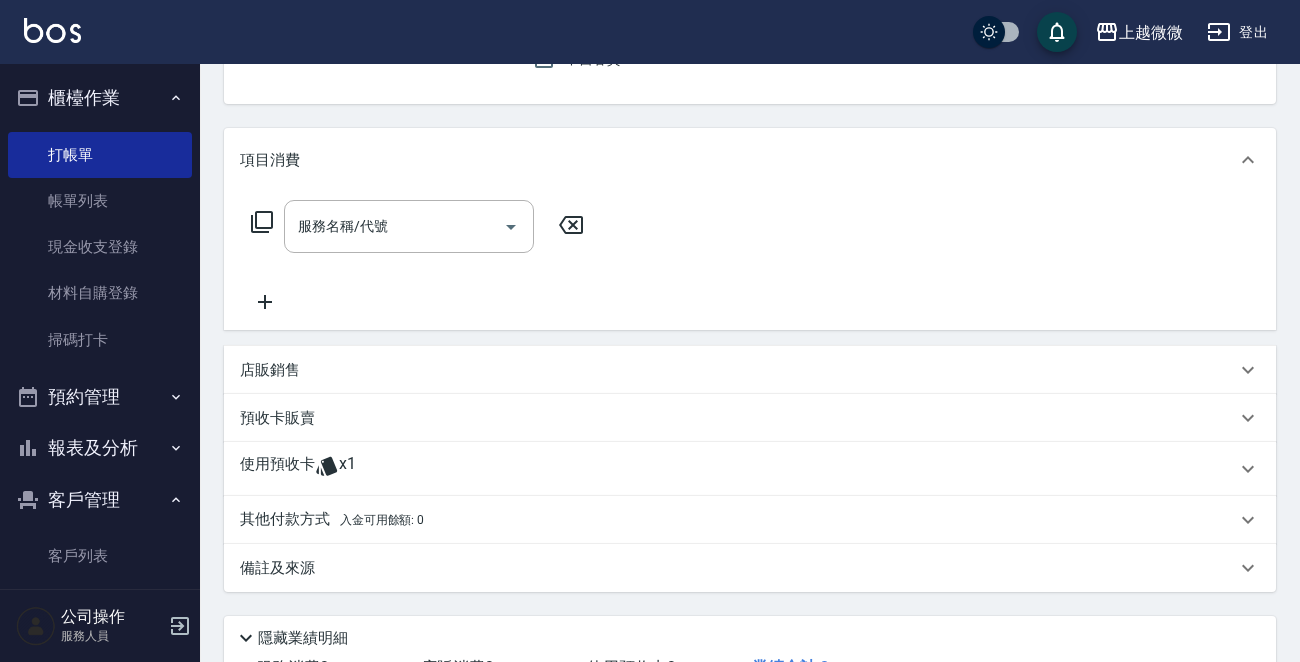 scroll, scrollTop: 351, scrollLeft: 0, axis: vertical 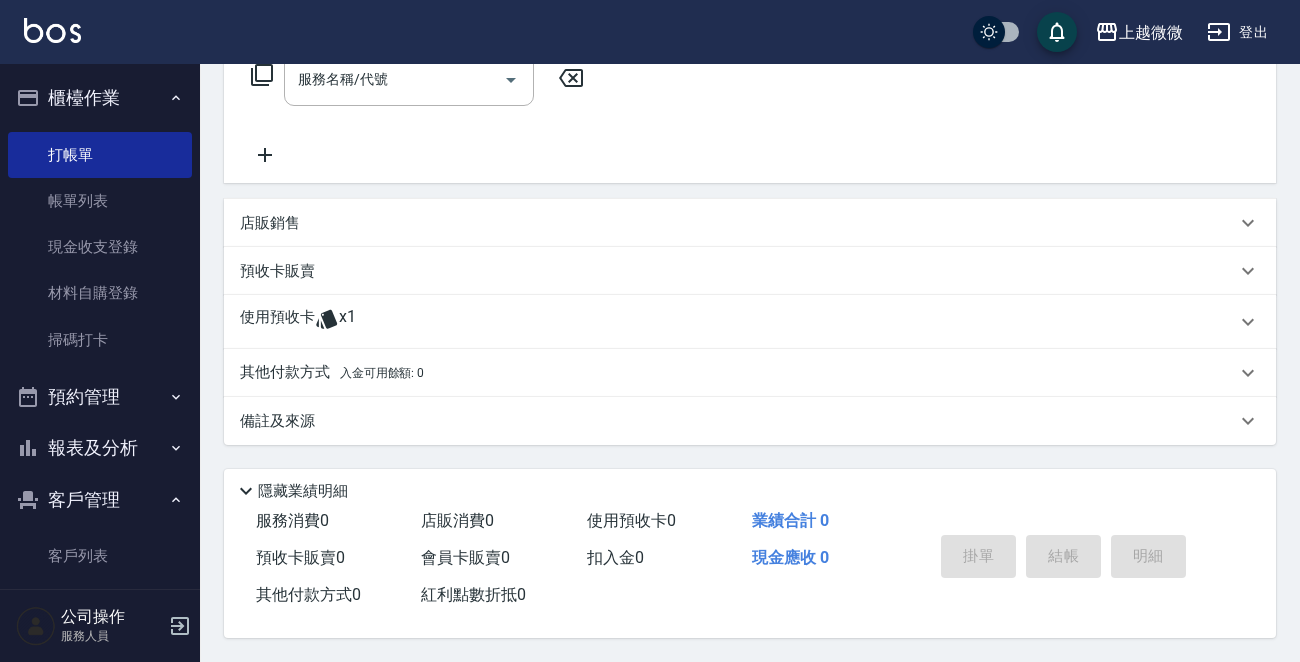 click on "使用預收卡" at bounding box center [277, 322] 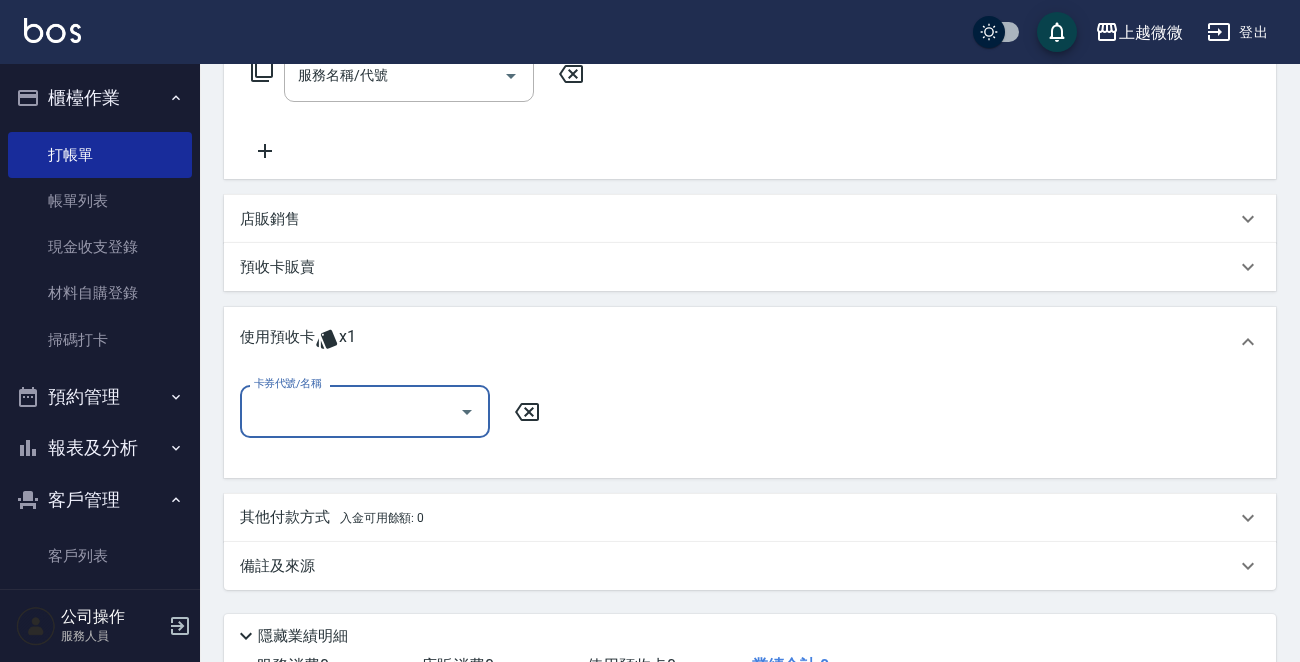 scroll, scrollTop: 0, scrollLeft: 0, axis: both 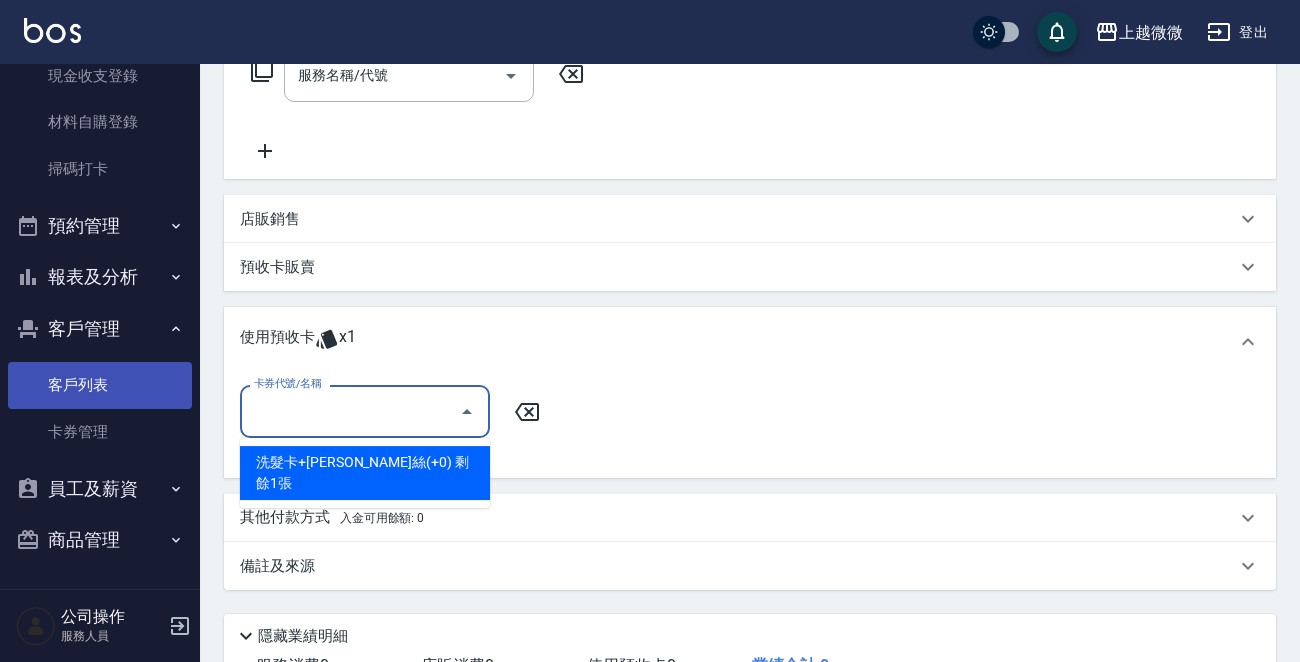 click on "客戶列表" at bounding box center [100, 385] 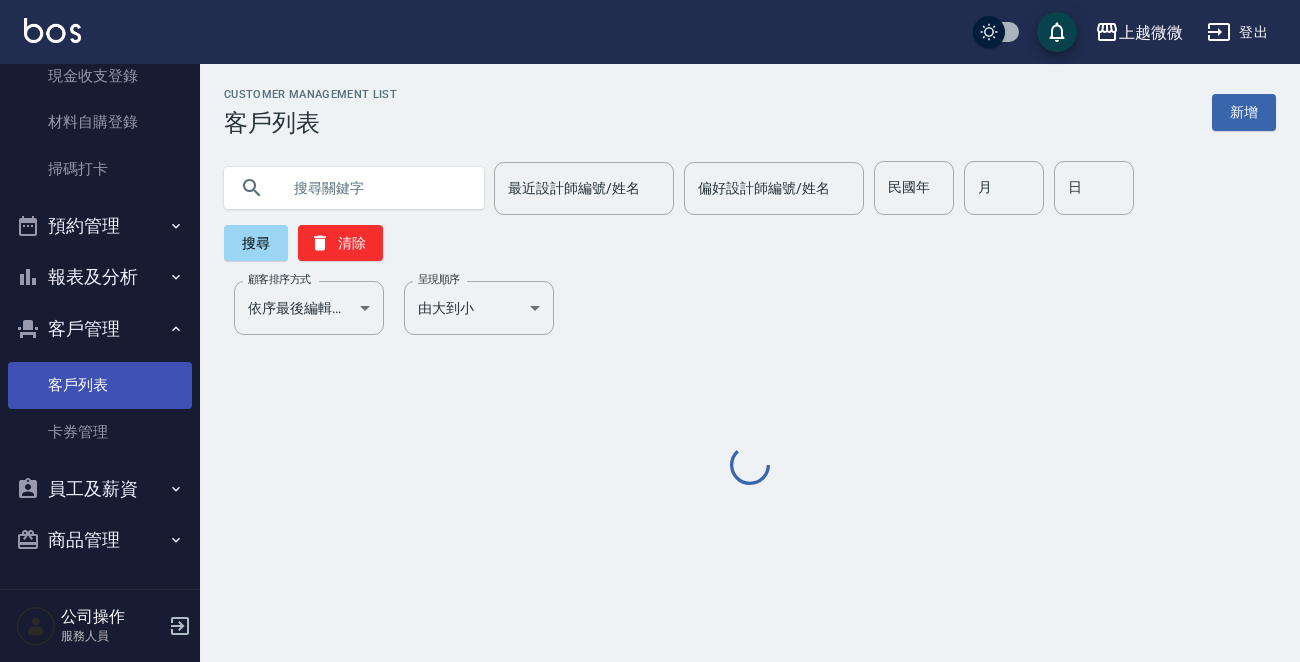 scroll, scrollTop: 0, scrollLeft: 0, axis: both 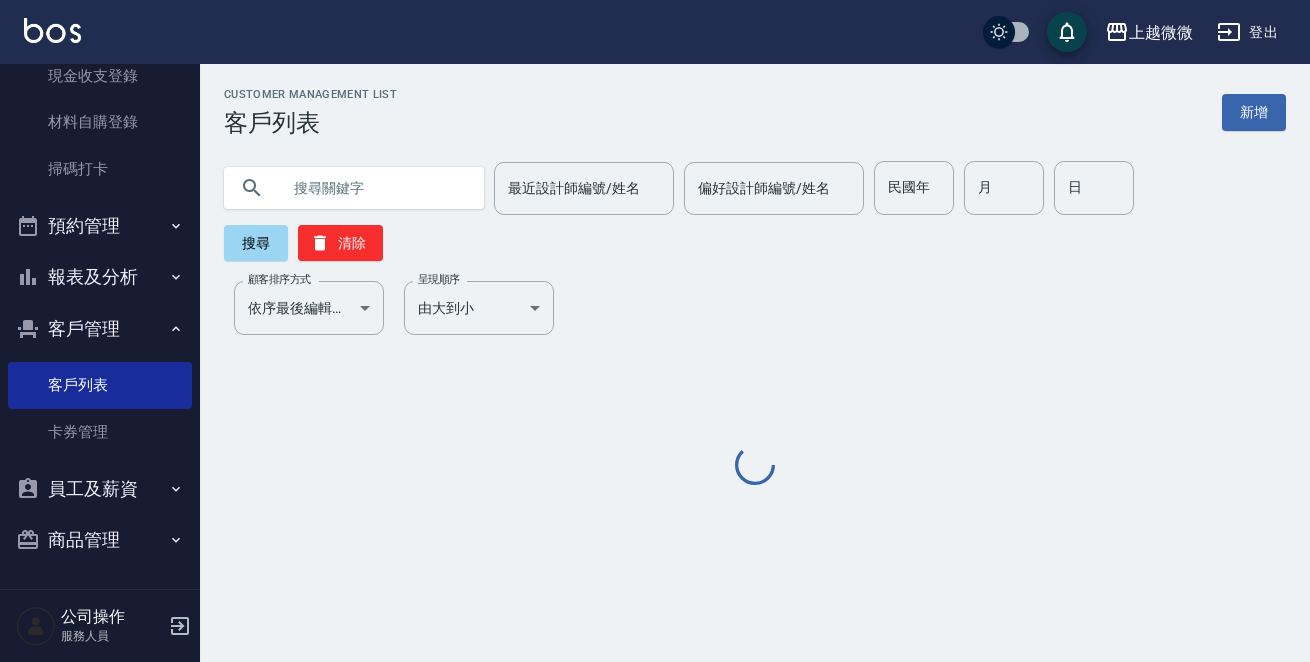click at bounding box center (374, 188) 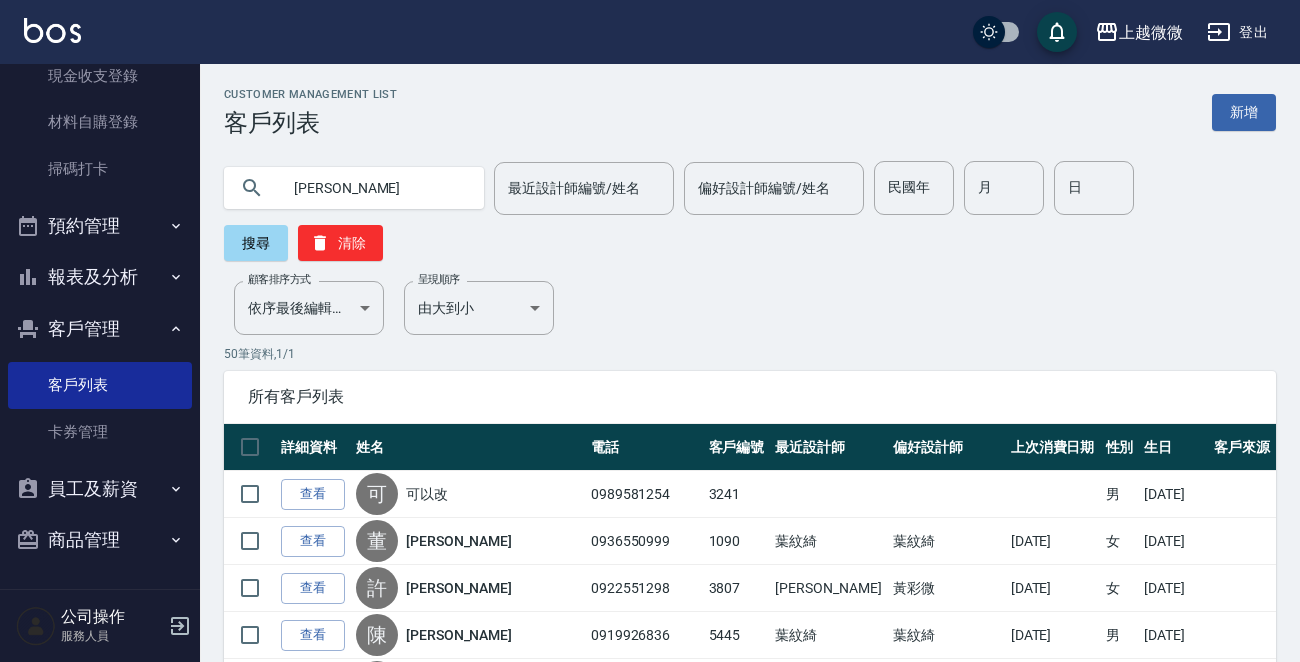 type on "[PERSON_NAME]" 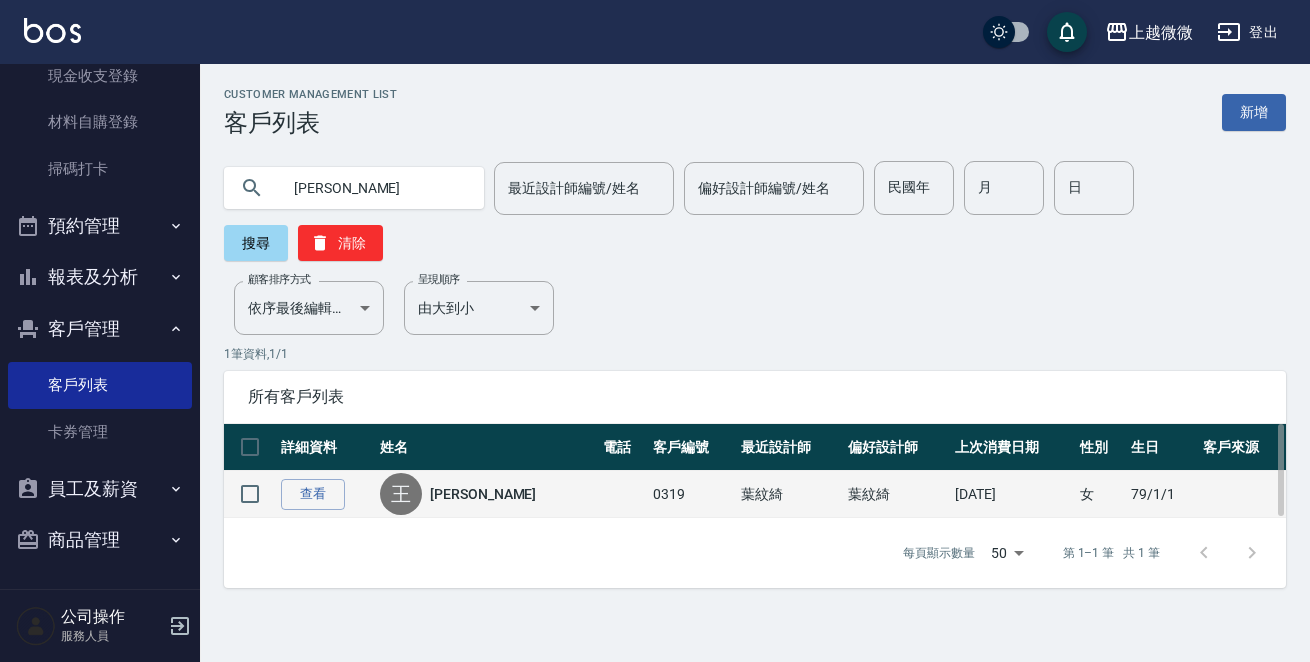 click on "[PERSON_NAME]" at bounding box center (483, 494) 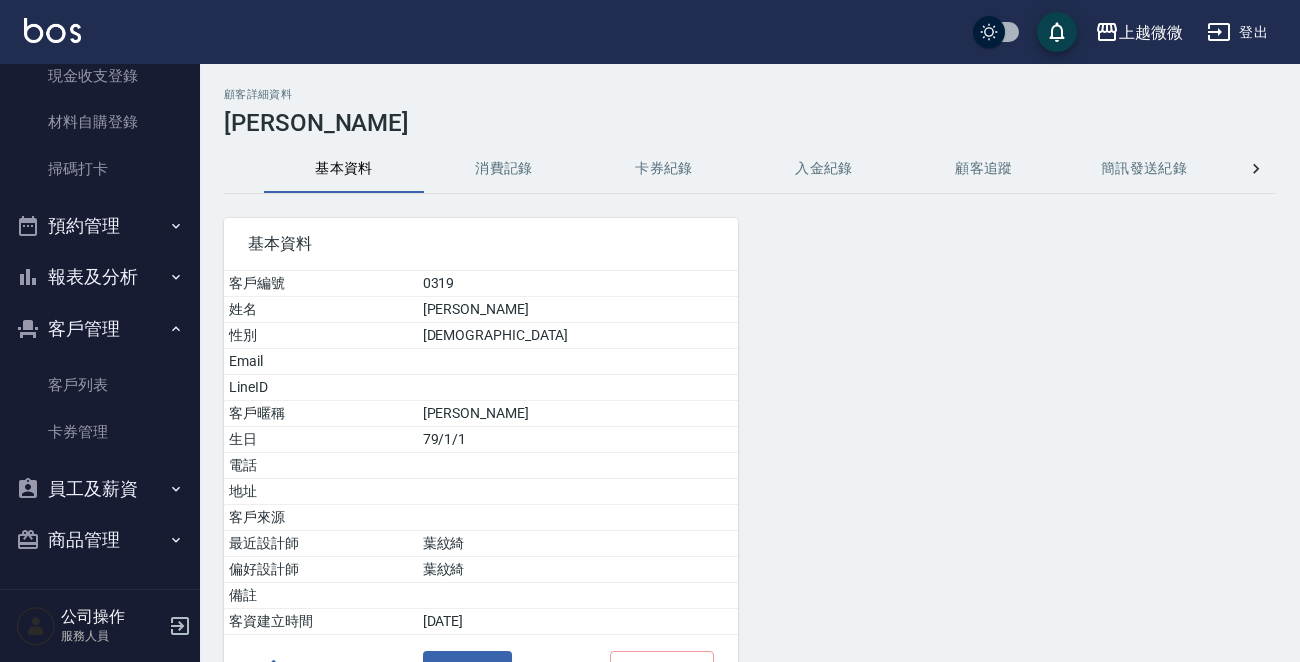 click on "消費記錄" at bounding box center [504, 169] 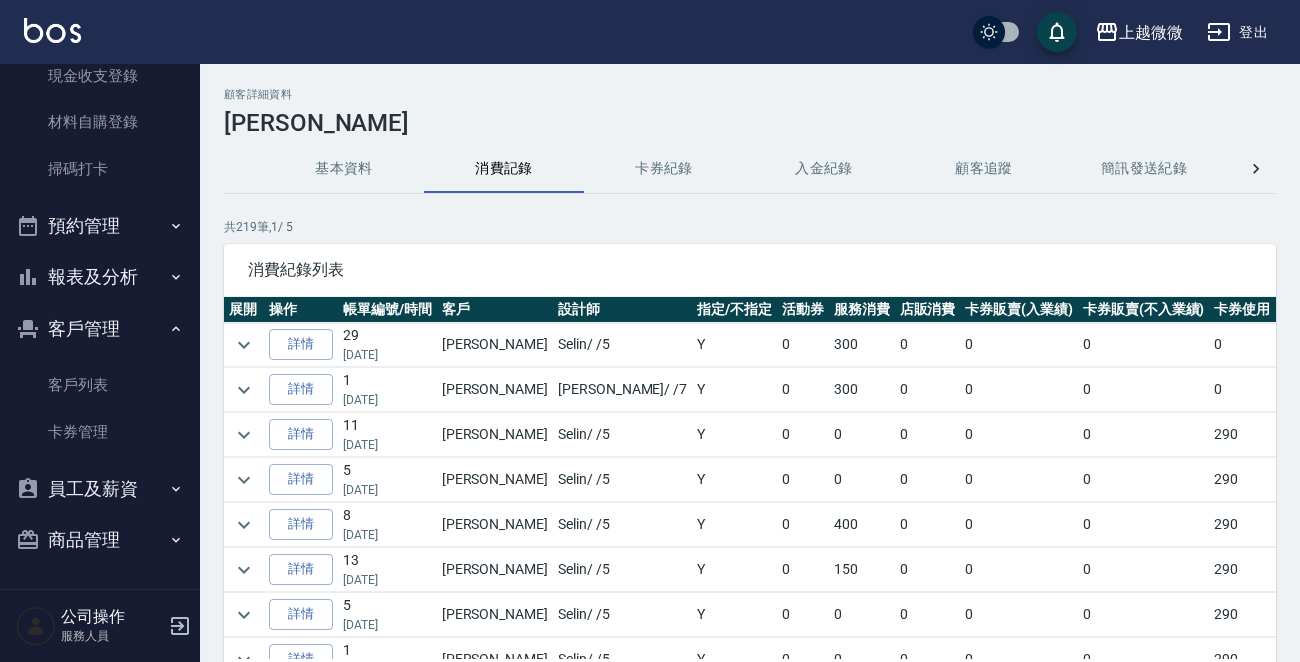 type 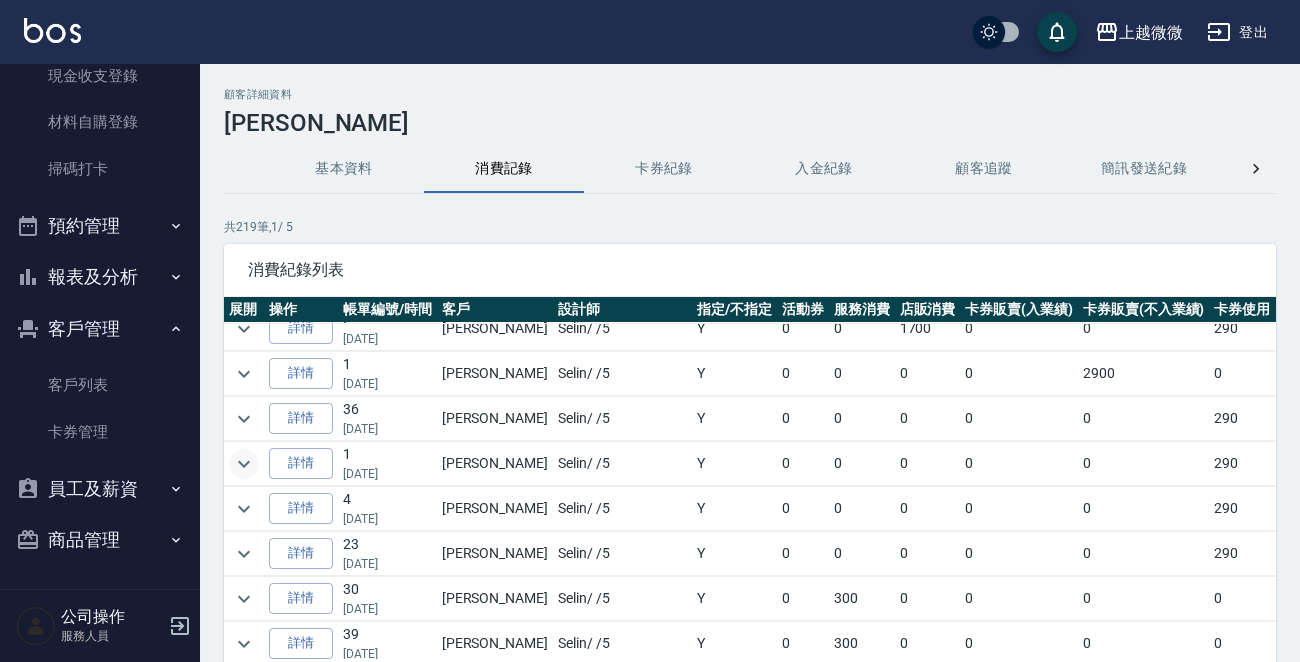 click 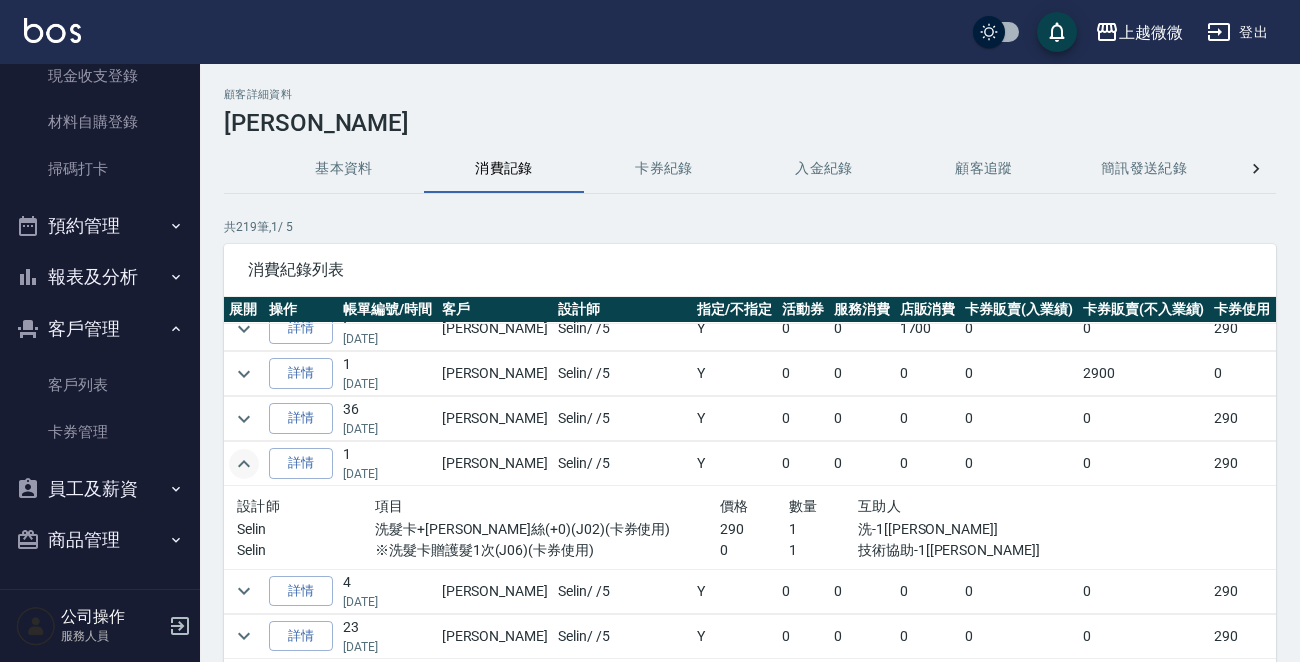 scroll, scrollTop: 135, scrollLeft: 0, axis: vertical 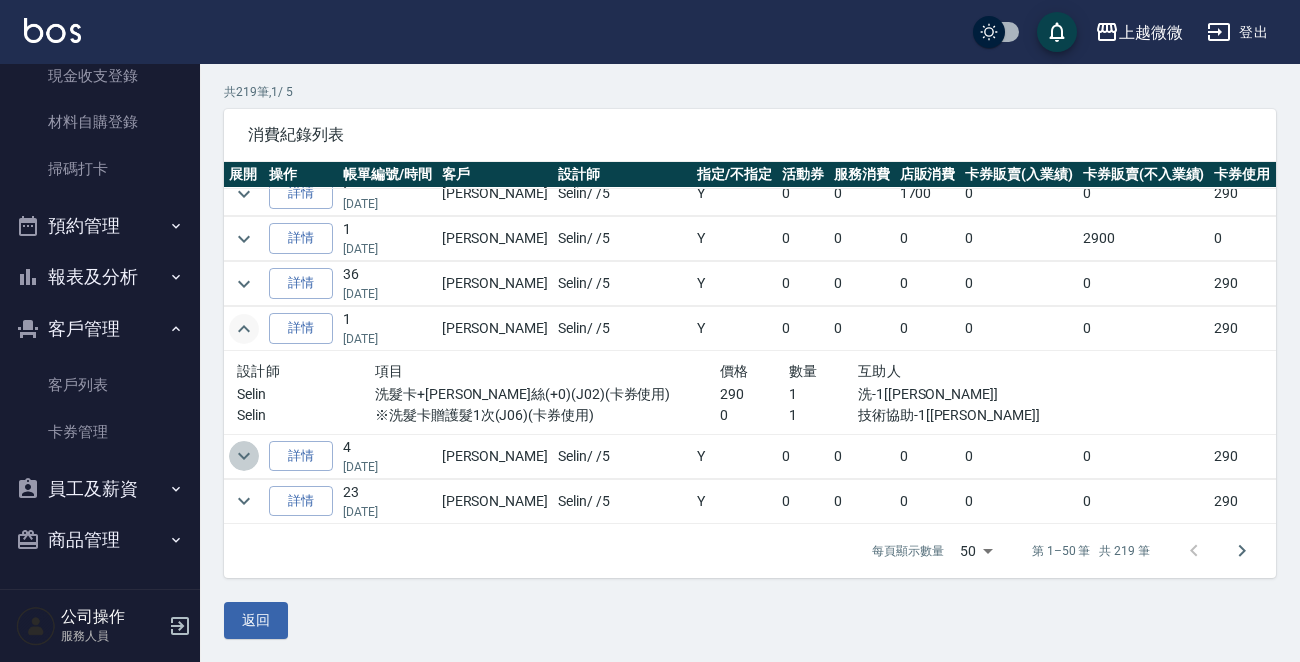click at bounding box center (244, 456) 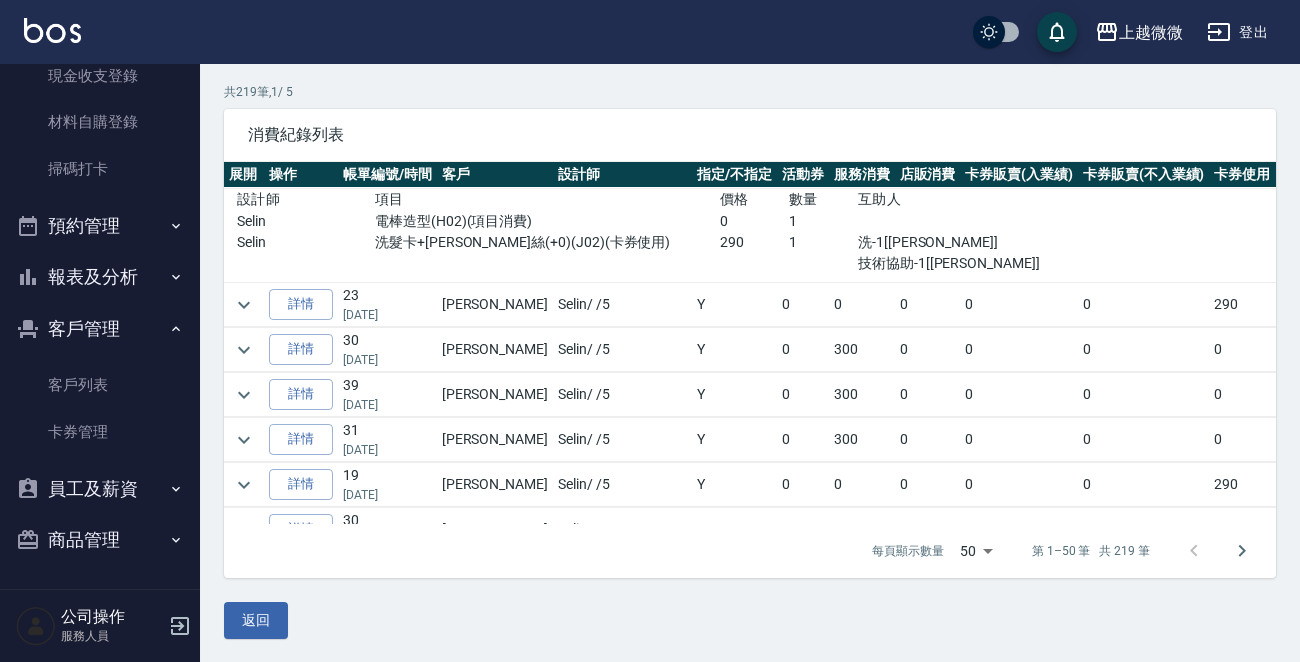 scroll, scrollTop: 666, scrollLeft: 0, axis: vertical 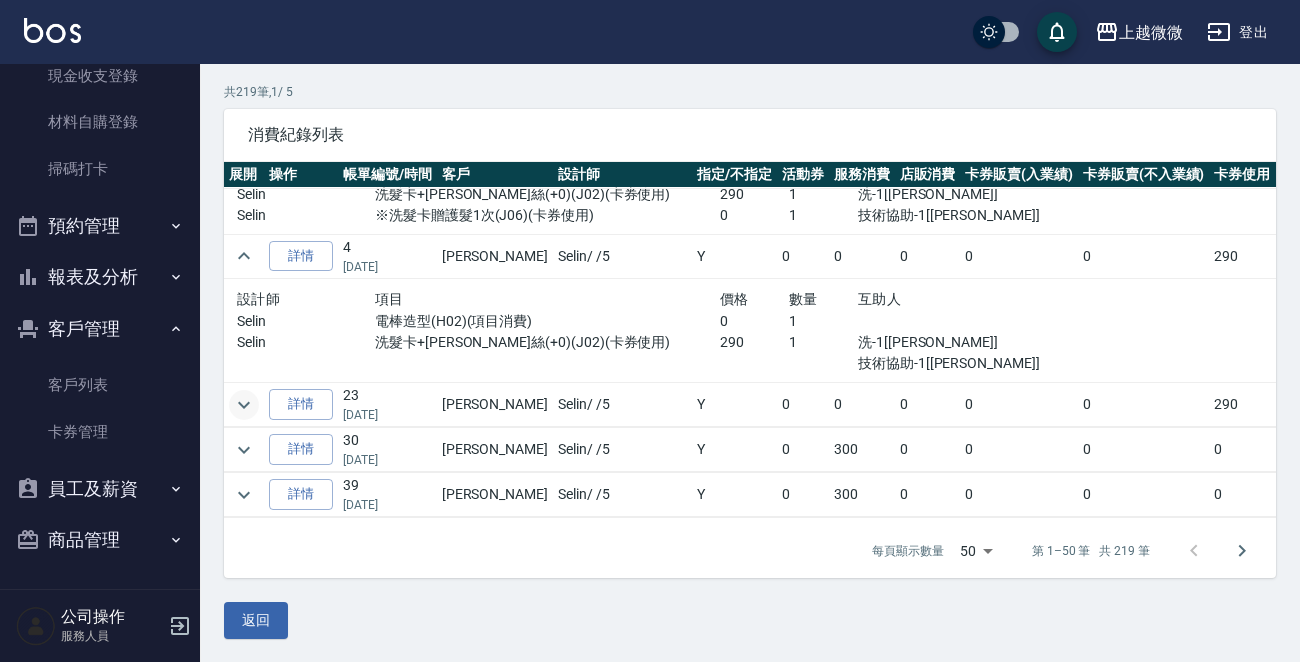 click 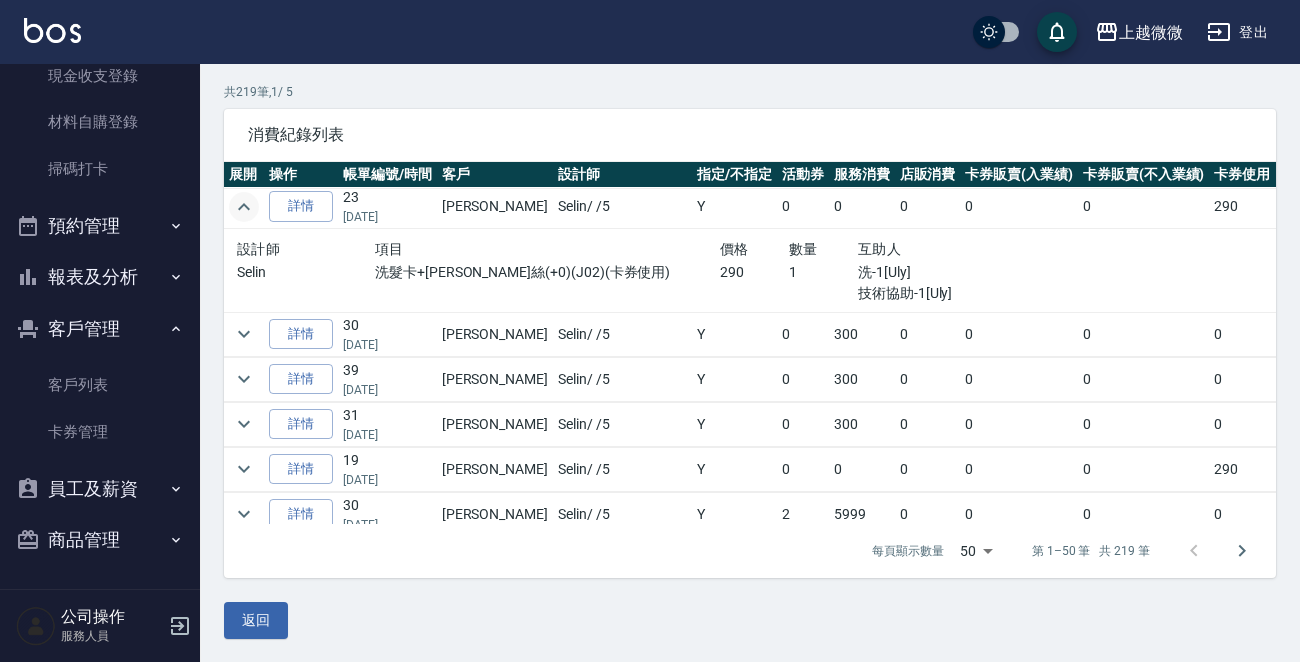 scroll, scrollTop: 866, scrollLeft: 0, axis: vertical 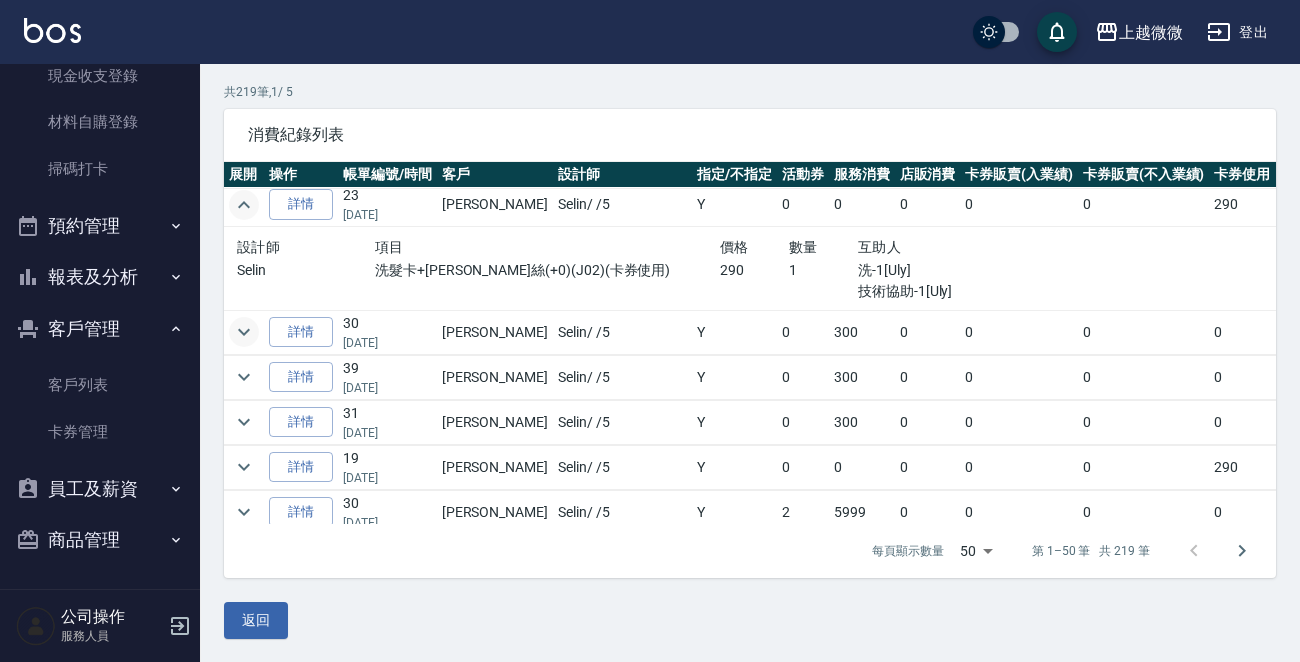 click 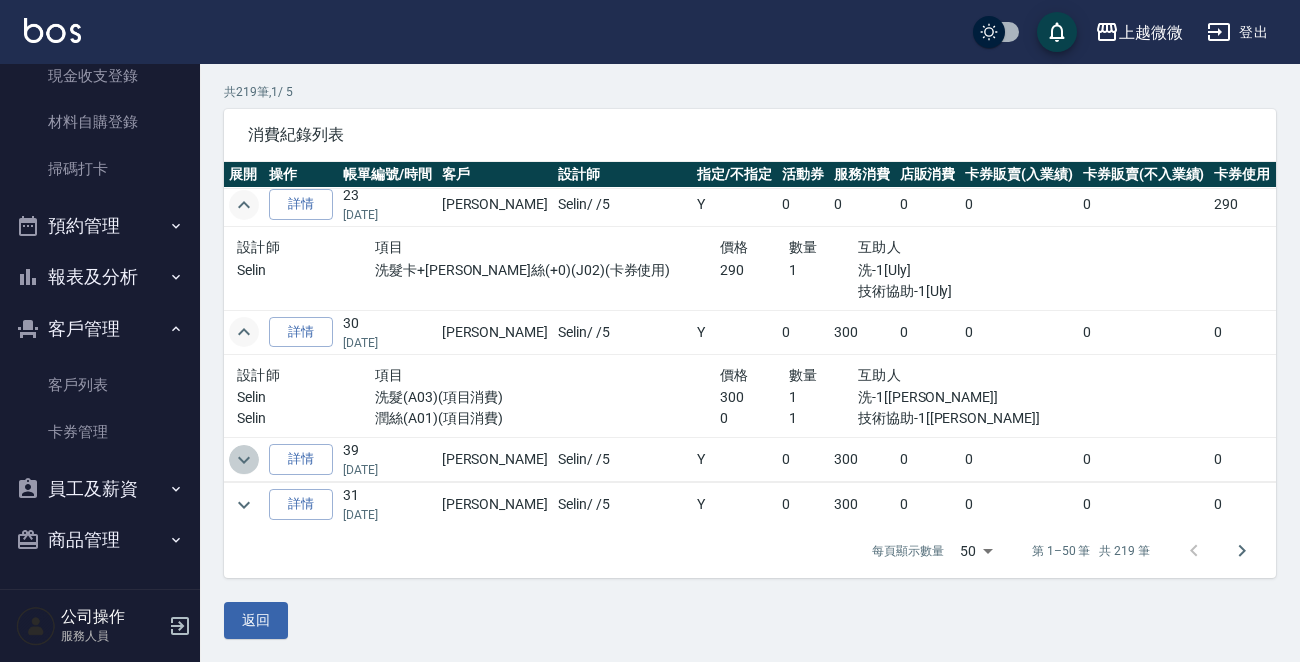 click 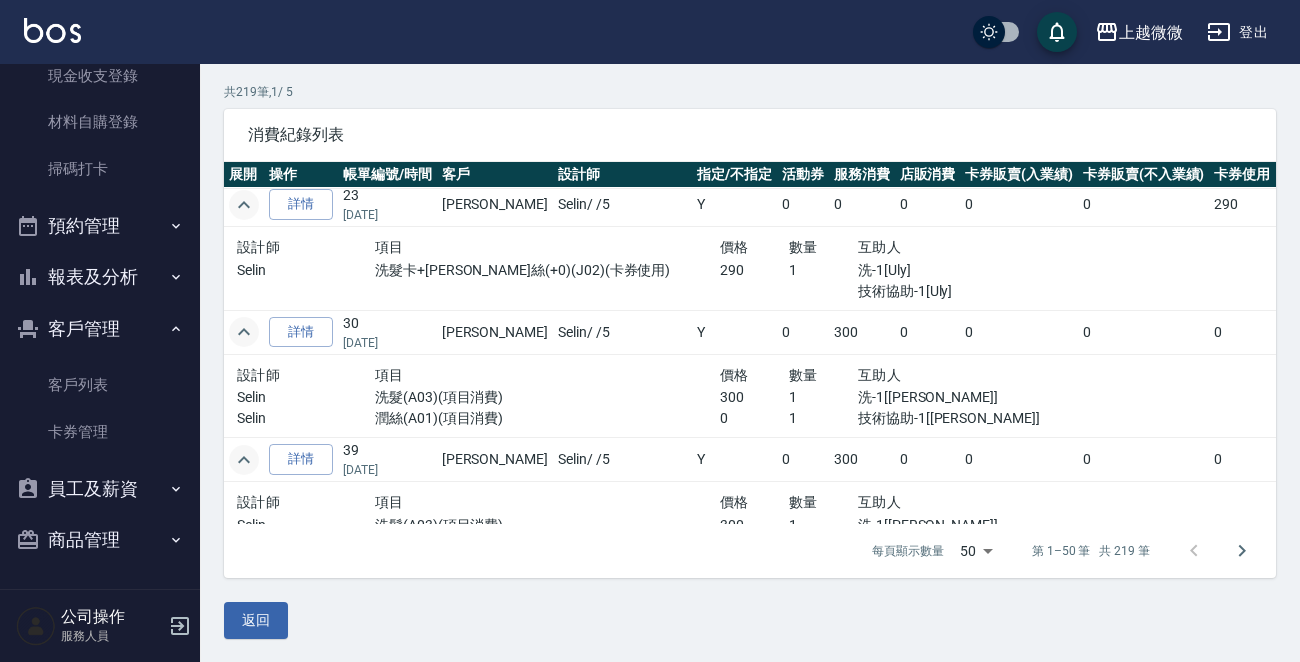 scroll, scrollTop: 1166, scrollLeft: 0, axis: vertical 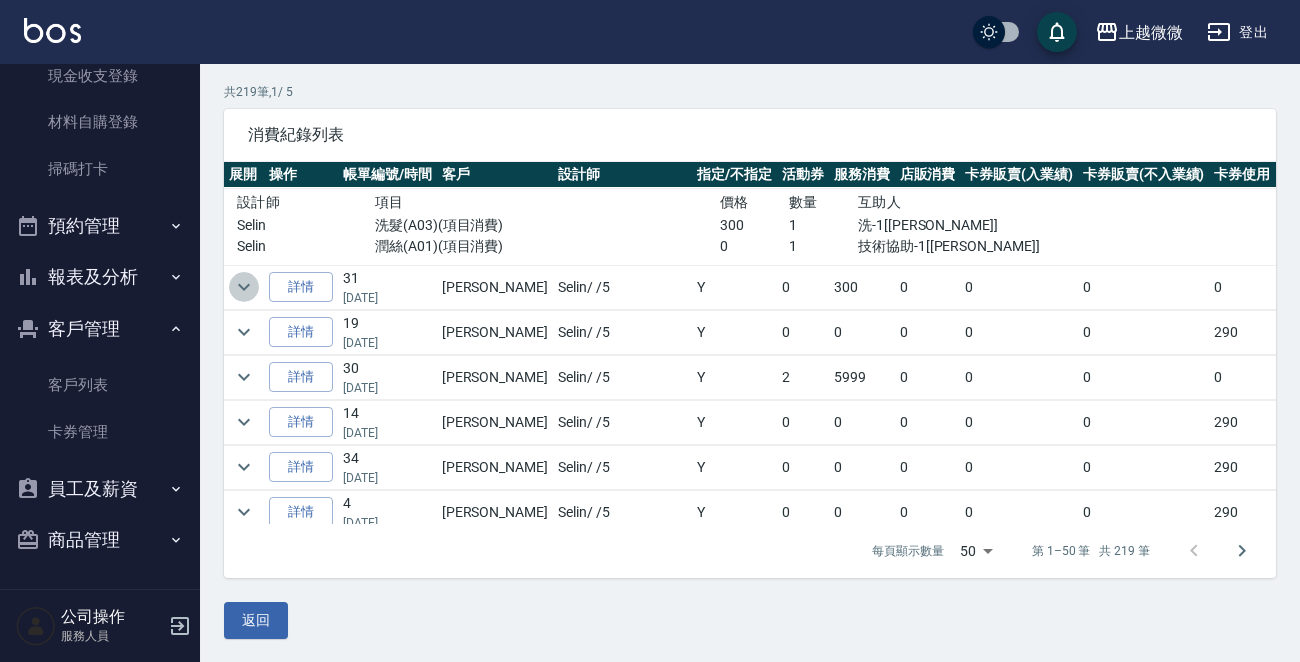 click 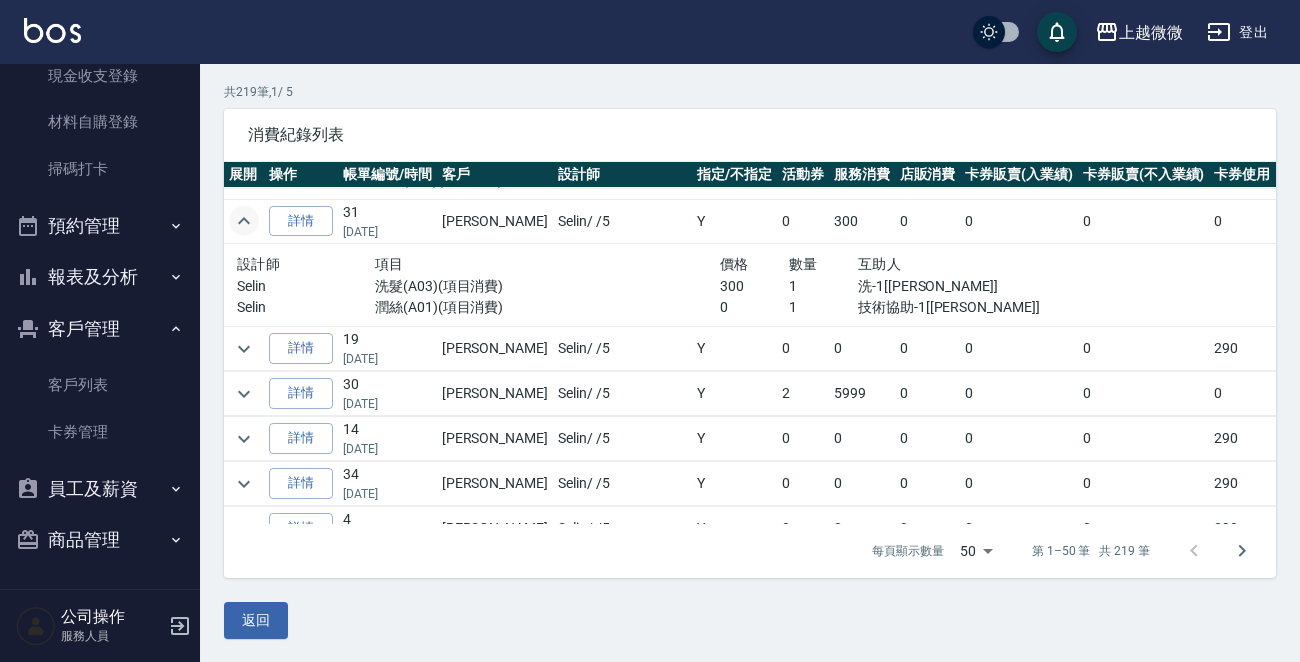 scroll, scrollTop: 1366, scrollLeft: 0, axis: vertical 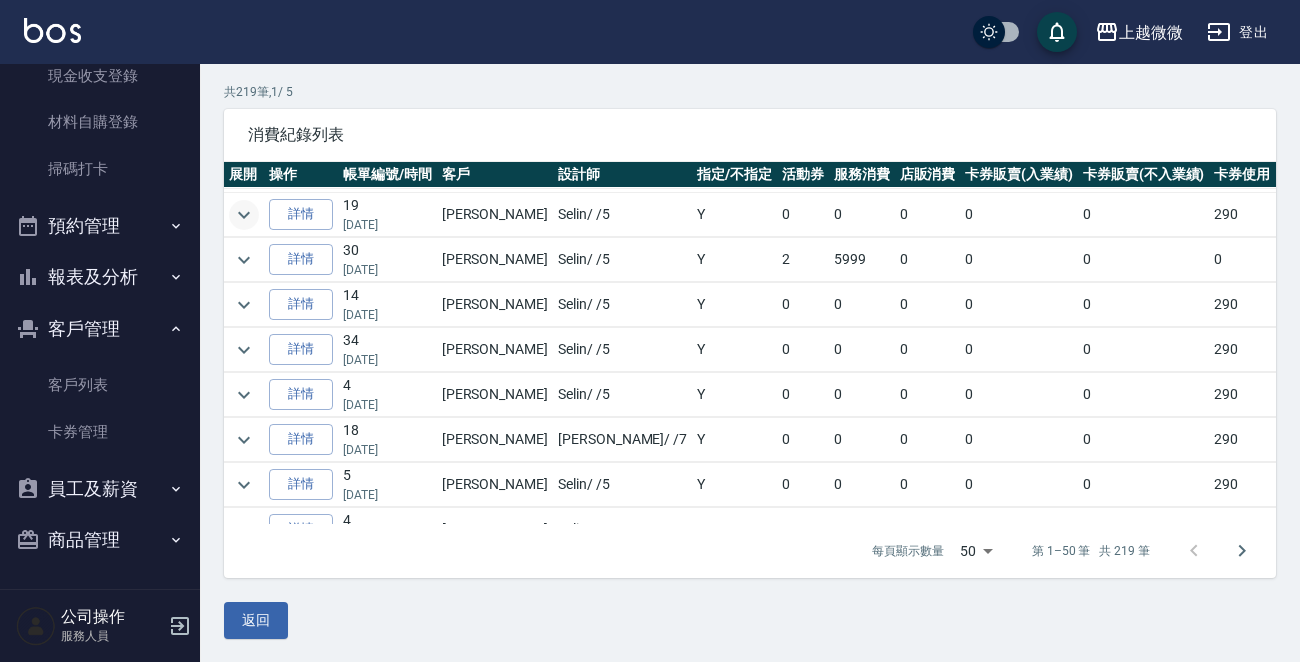 click 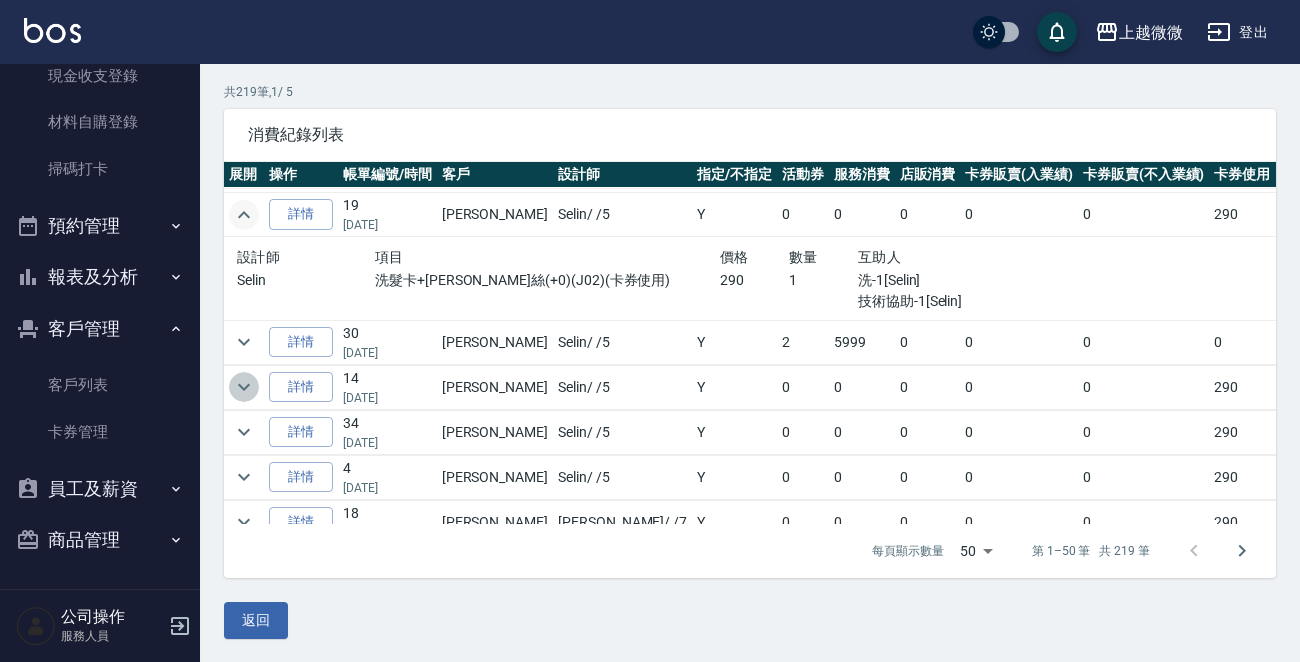 click 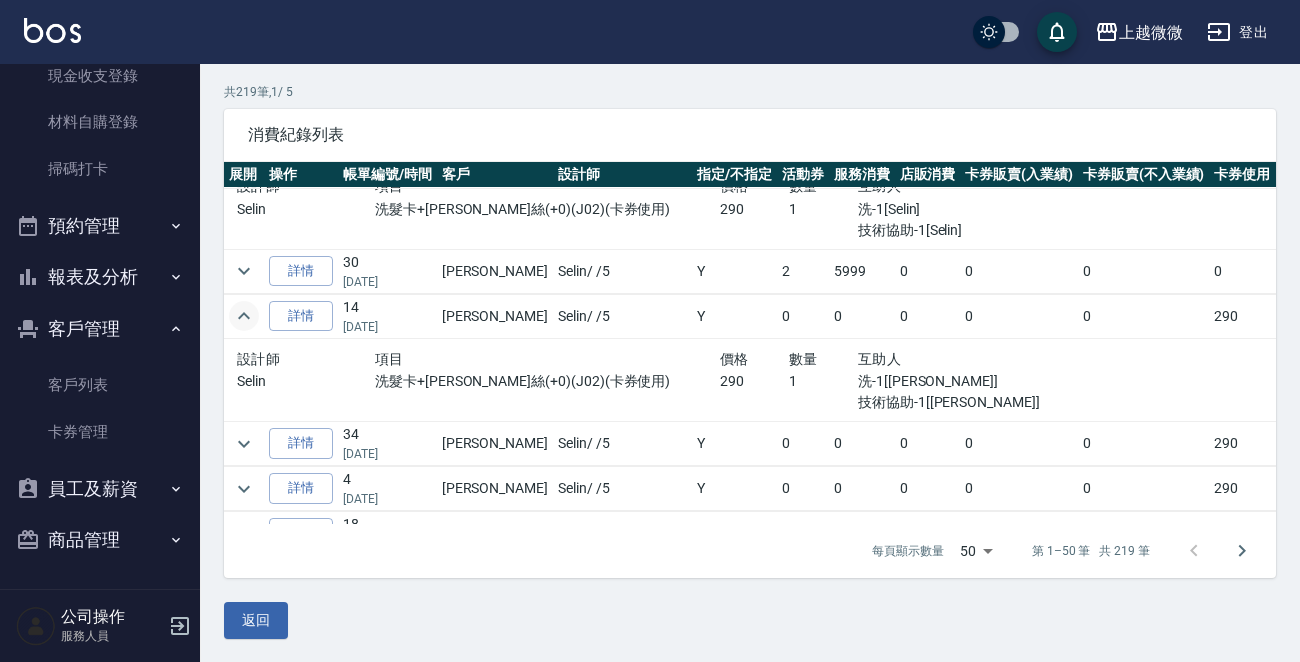 scroll, scrollTop: 1466, scrollLeft: 0, axis: vertical 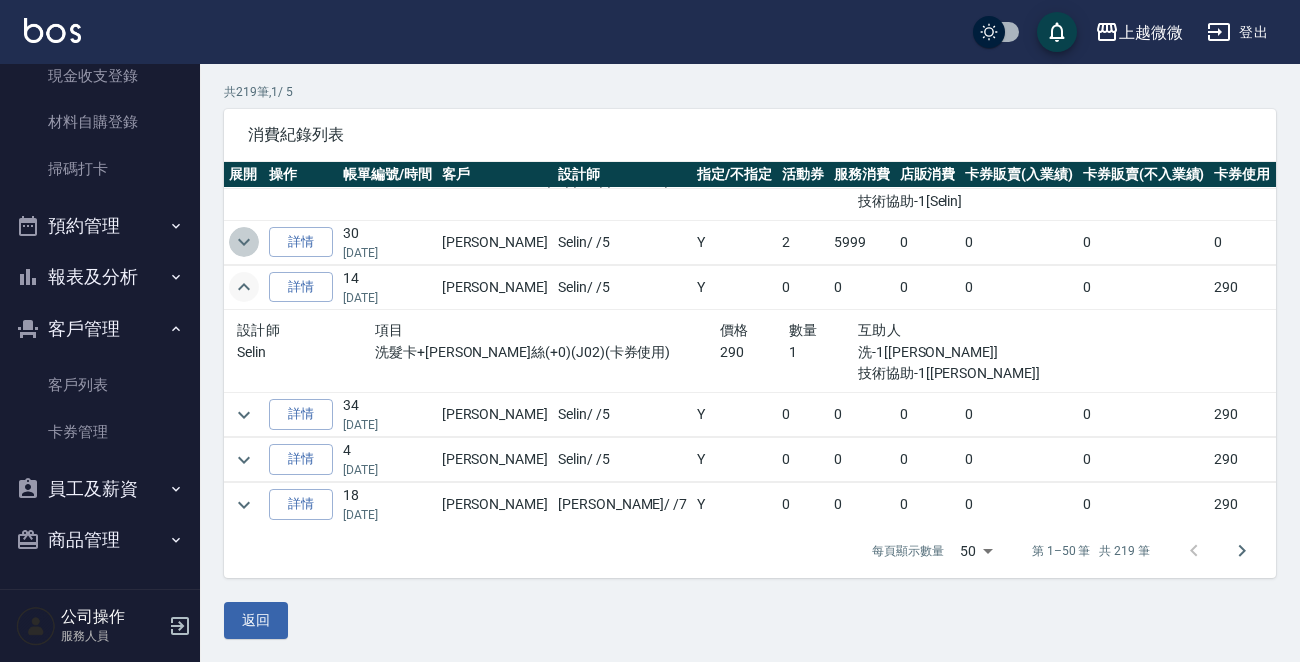 click 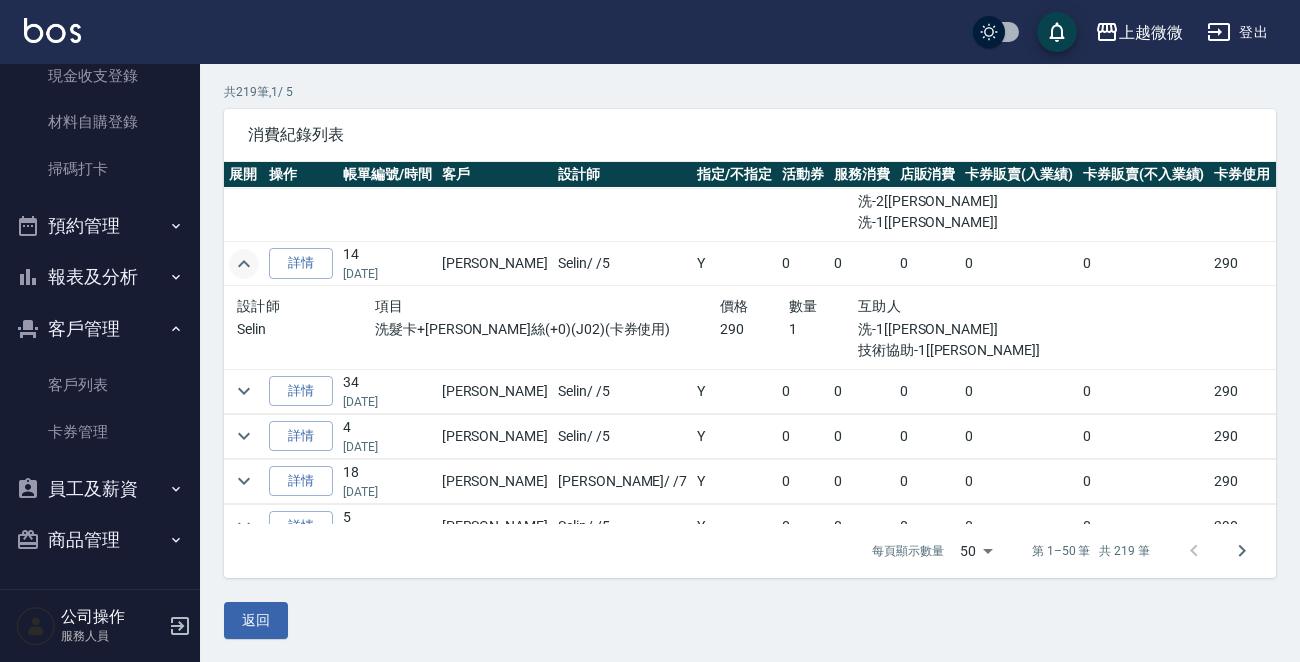 scroll, scrollTop: 1666, scrollLeft: 0, axis: vertical 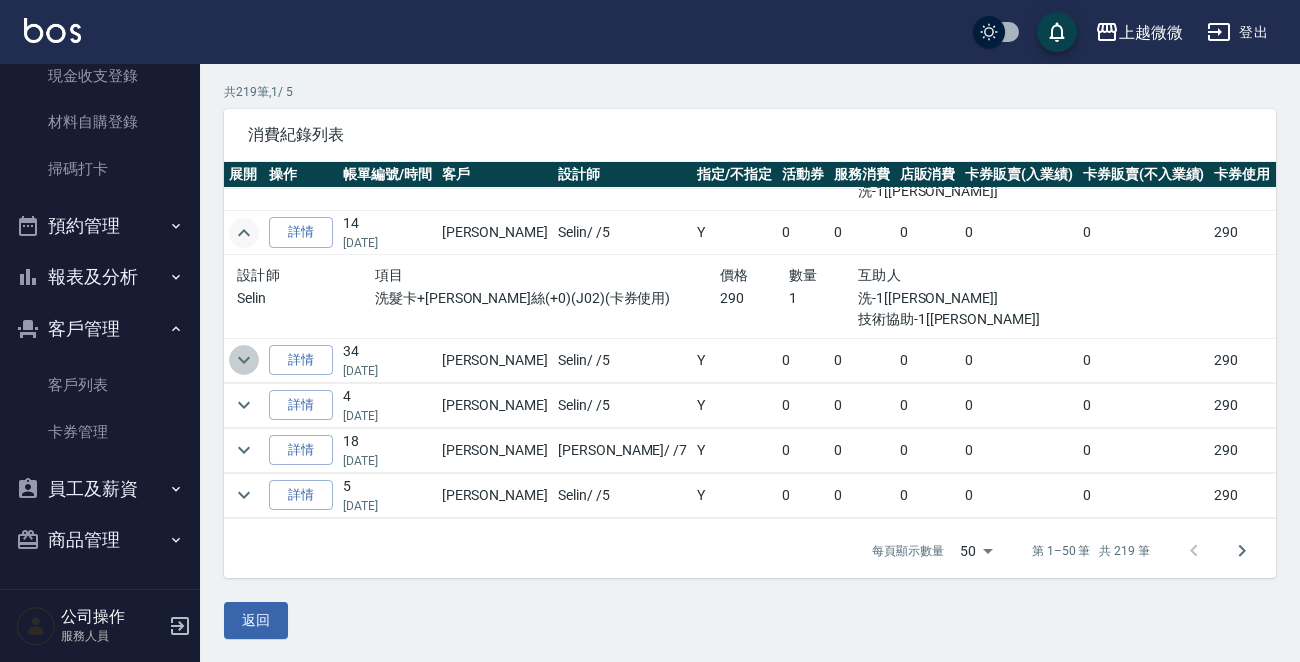 click 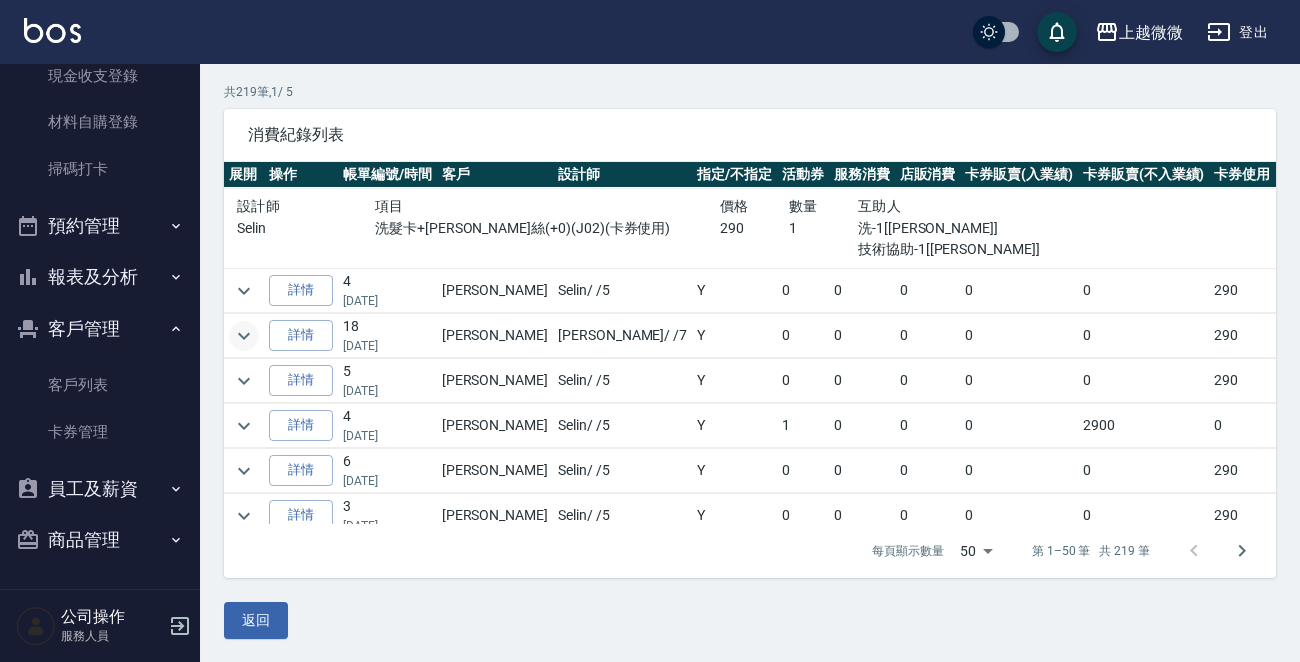 scroll, scrollTop: 1866, scrollLeft: 0, axis: vertical 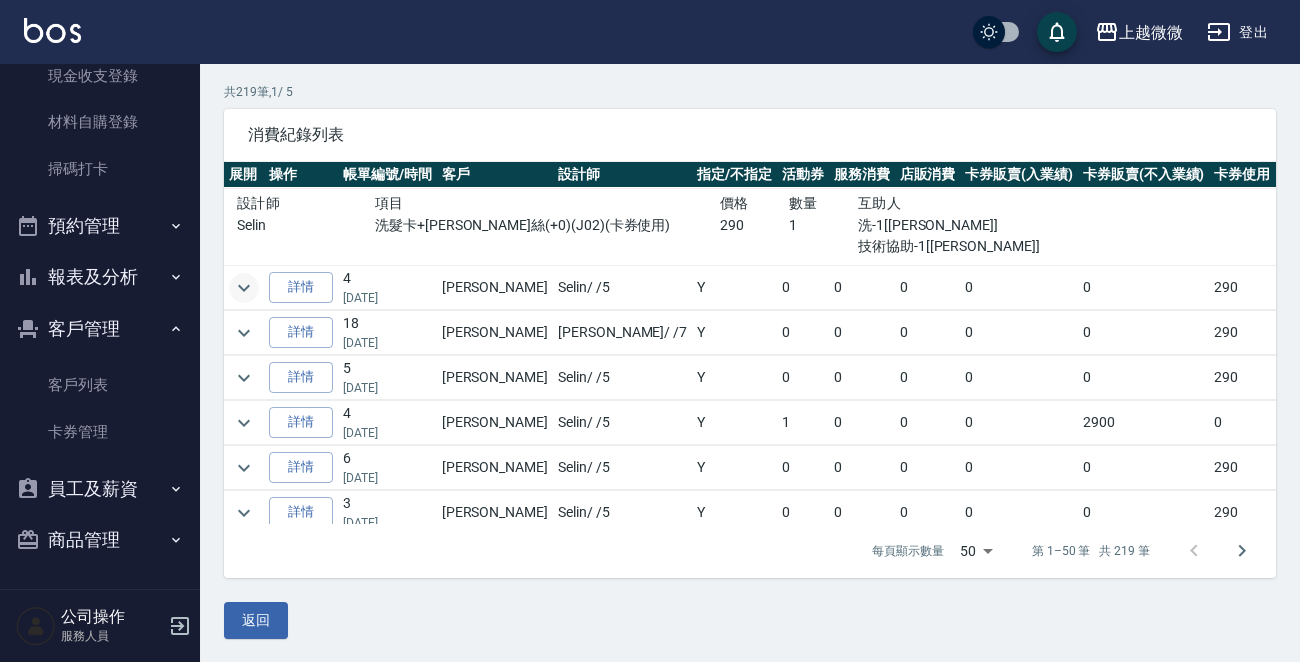 click 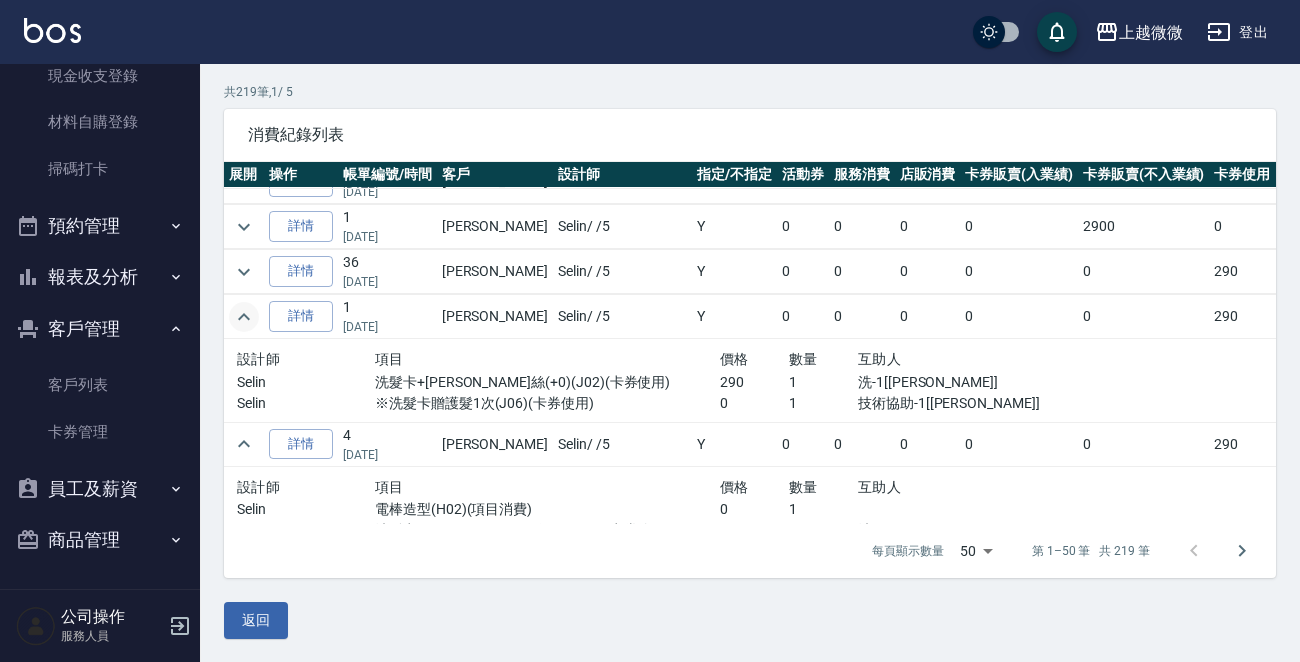 scroll, scrollTop: 566, scrollLeft: 0, axis: vertical 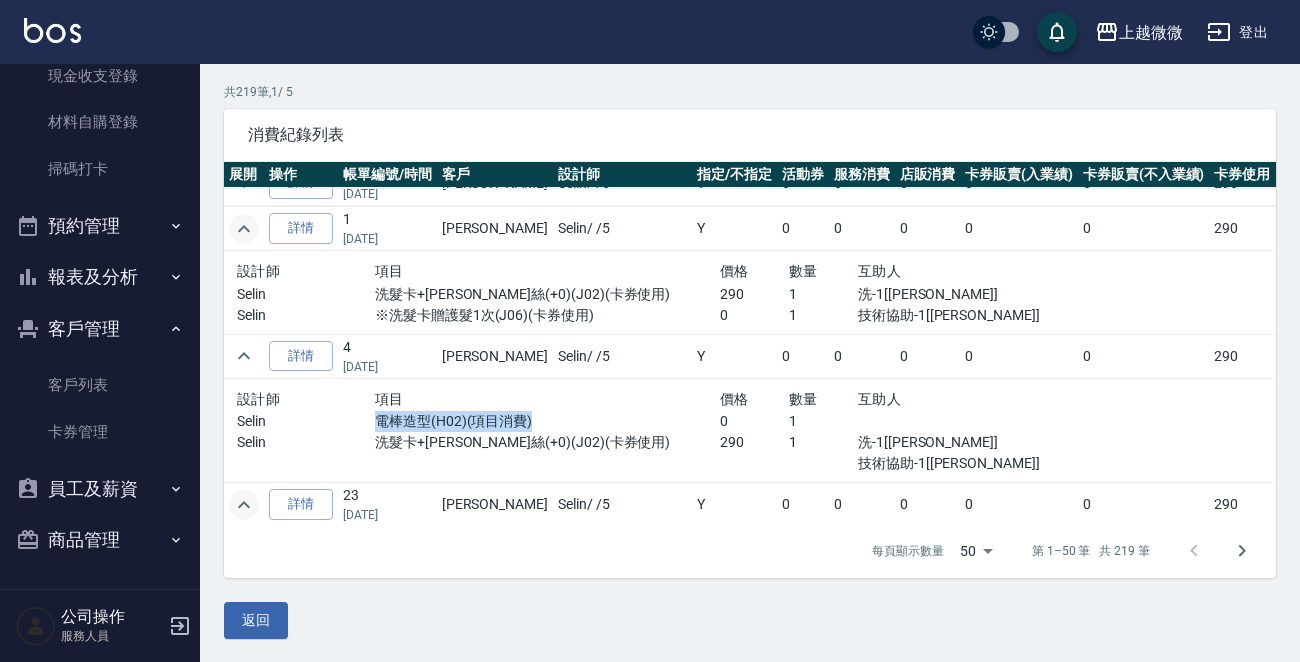 drag, startPoint x: 562, startPoint y: 412, endPoint x: 339, endPoint y: 417, distance: 223.05605 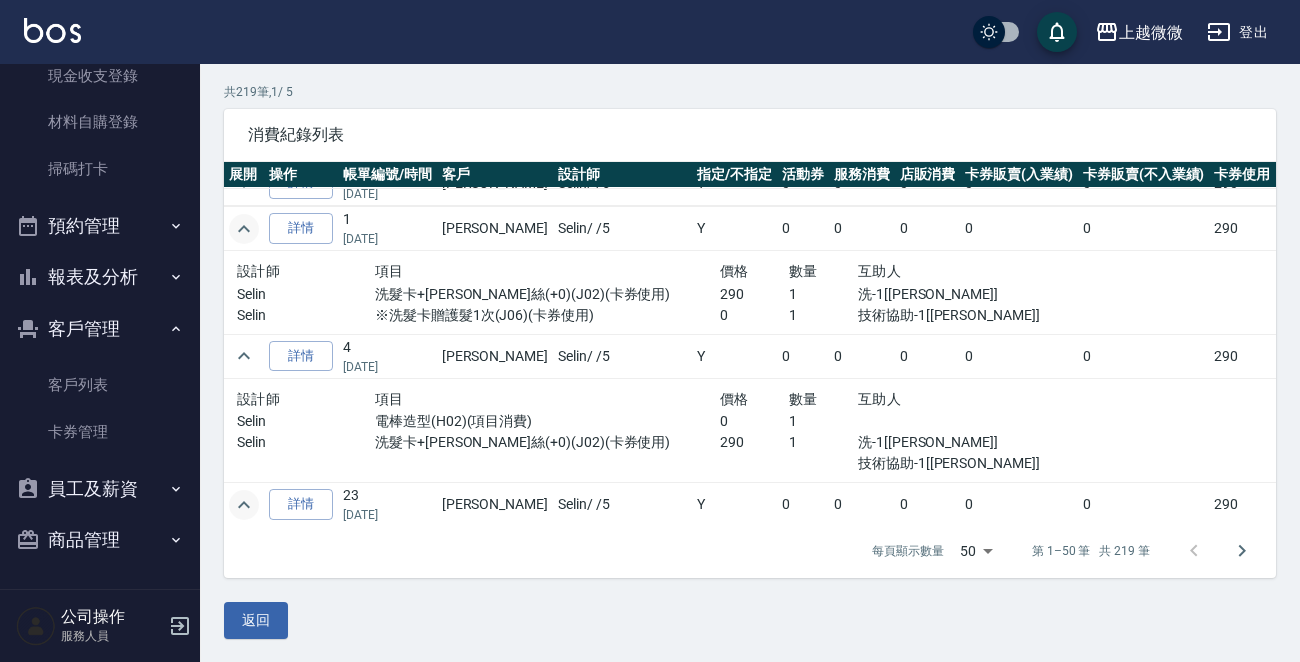 click on "項目" at bounding box center [547, 399] 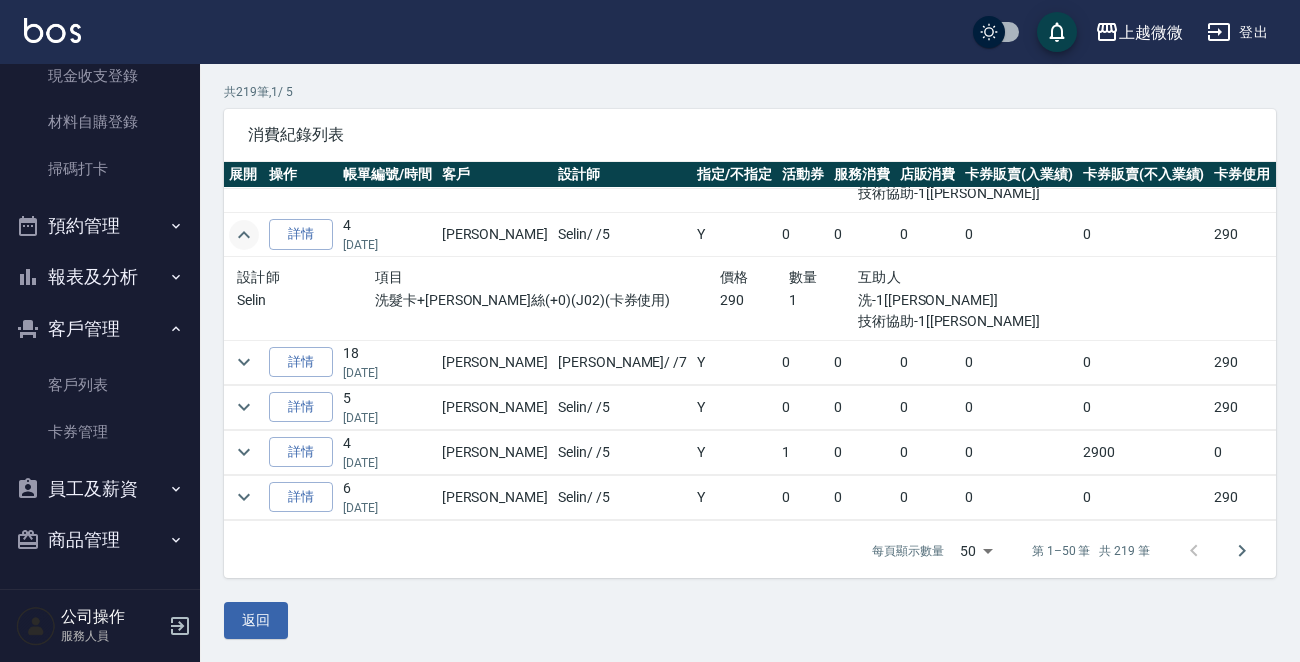 scroll, scrollTop: 1966, scrollLeft: 0, axis: vertical 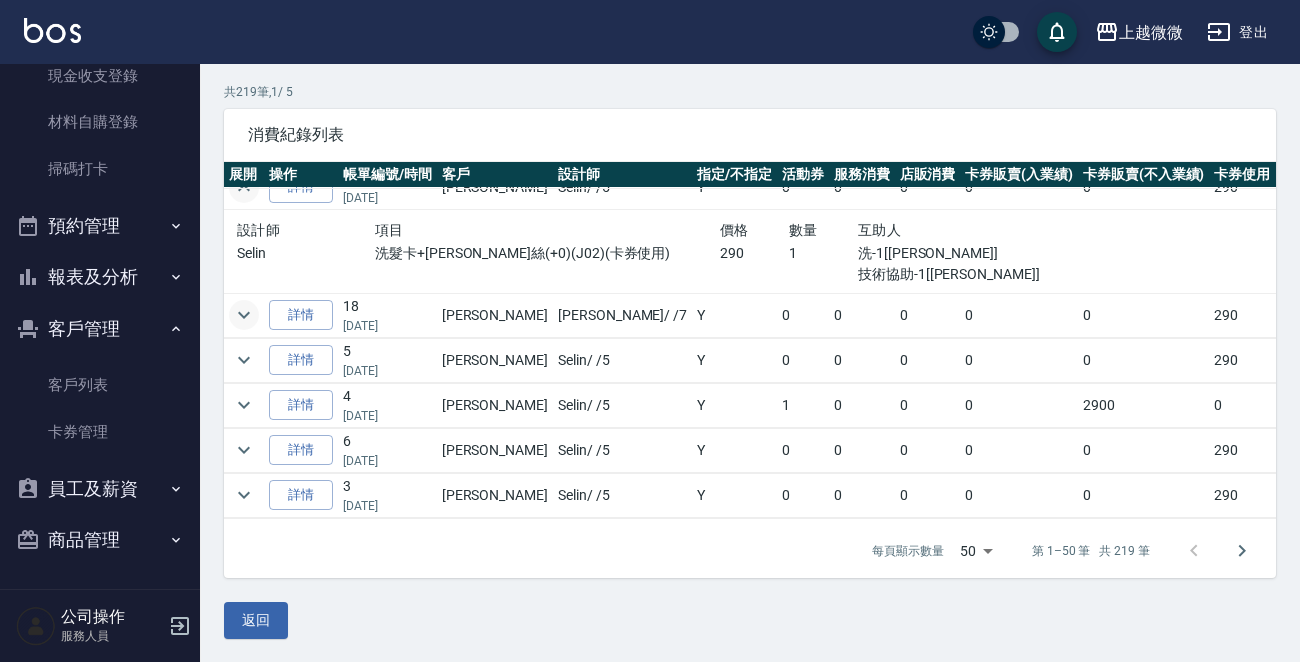 click 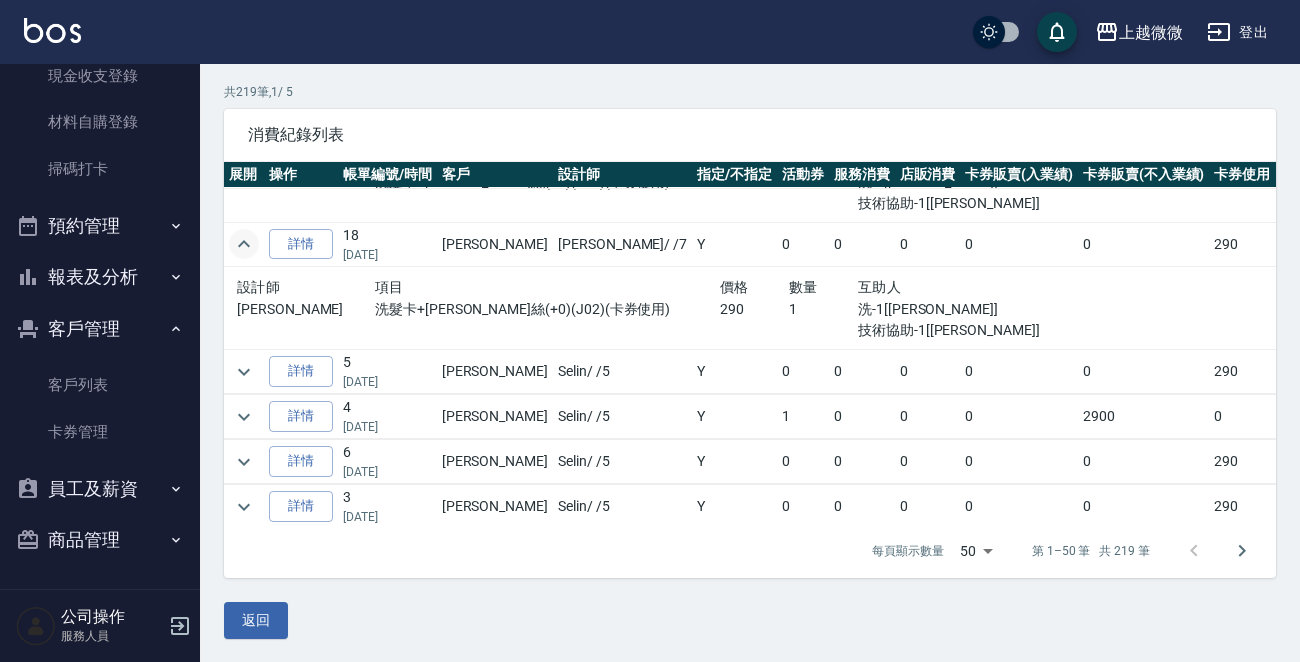 scroll, scrollTop: 2066, scrollLeft: 0, axis: vertical 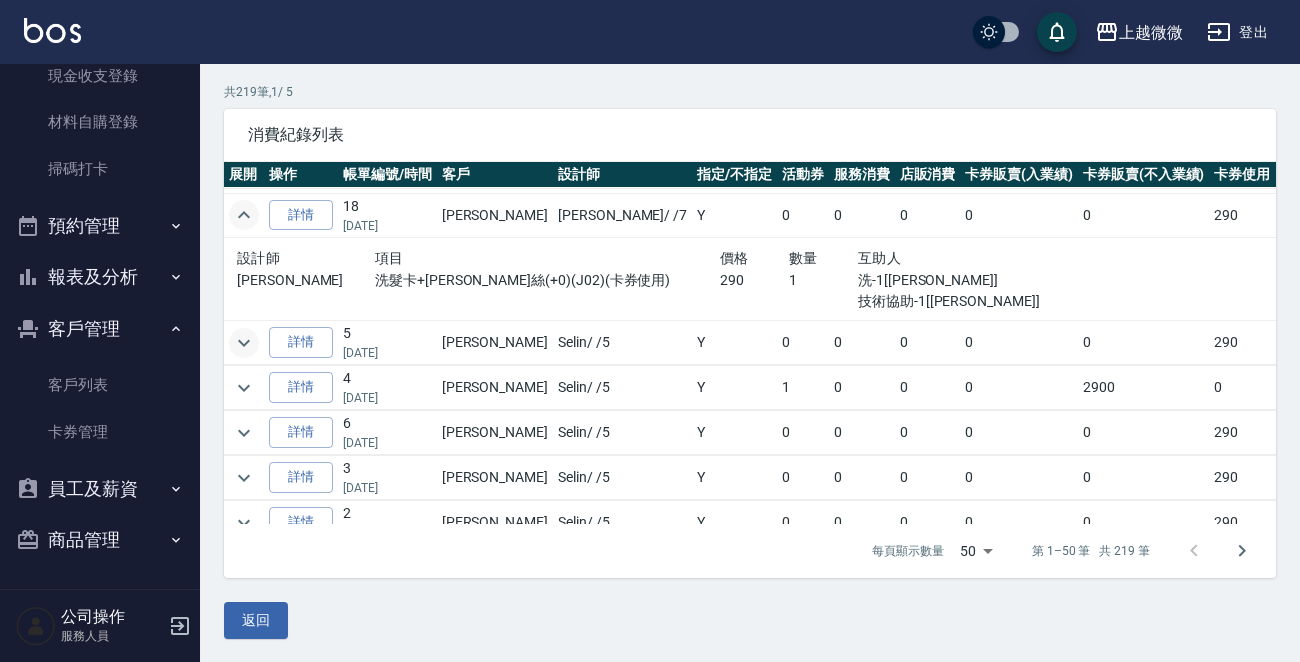 click 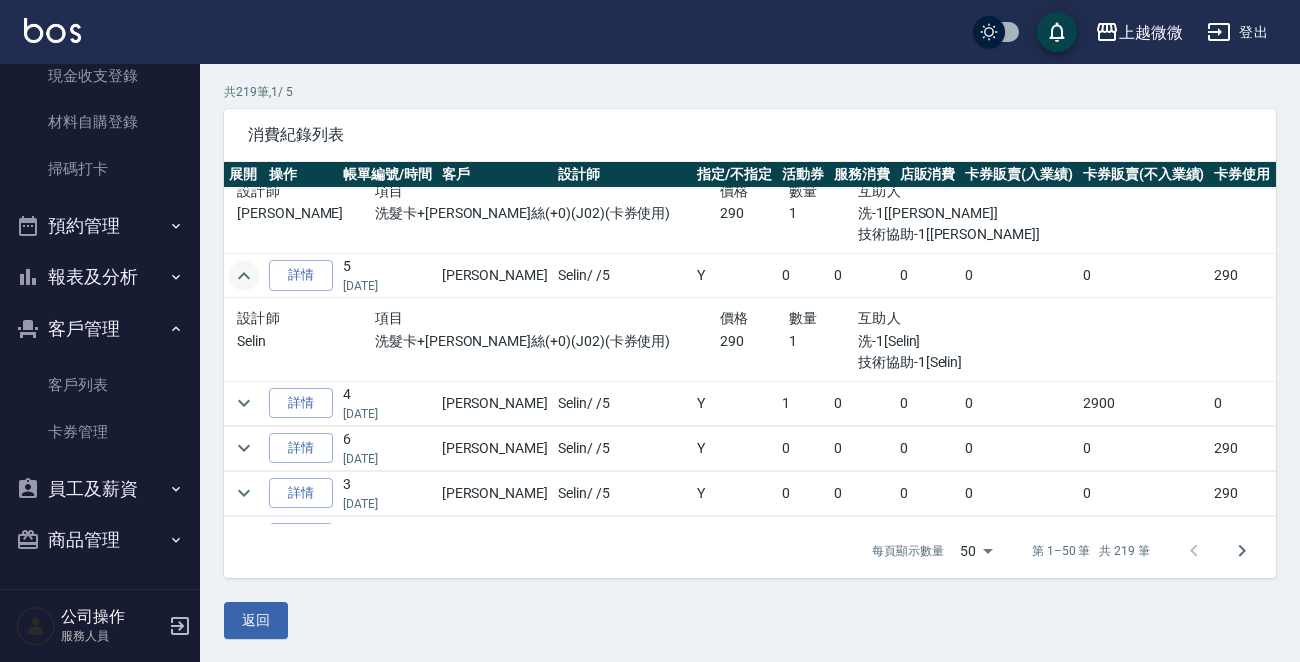 scroll, scrollTop: 2166, scrollLeft: 0, axis: vertical 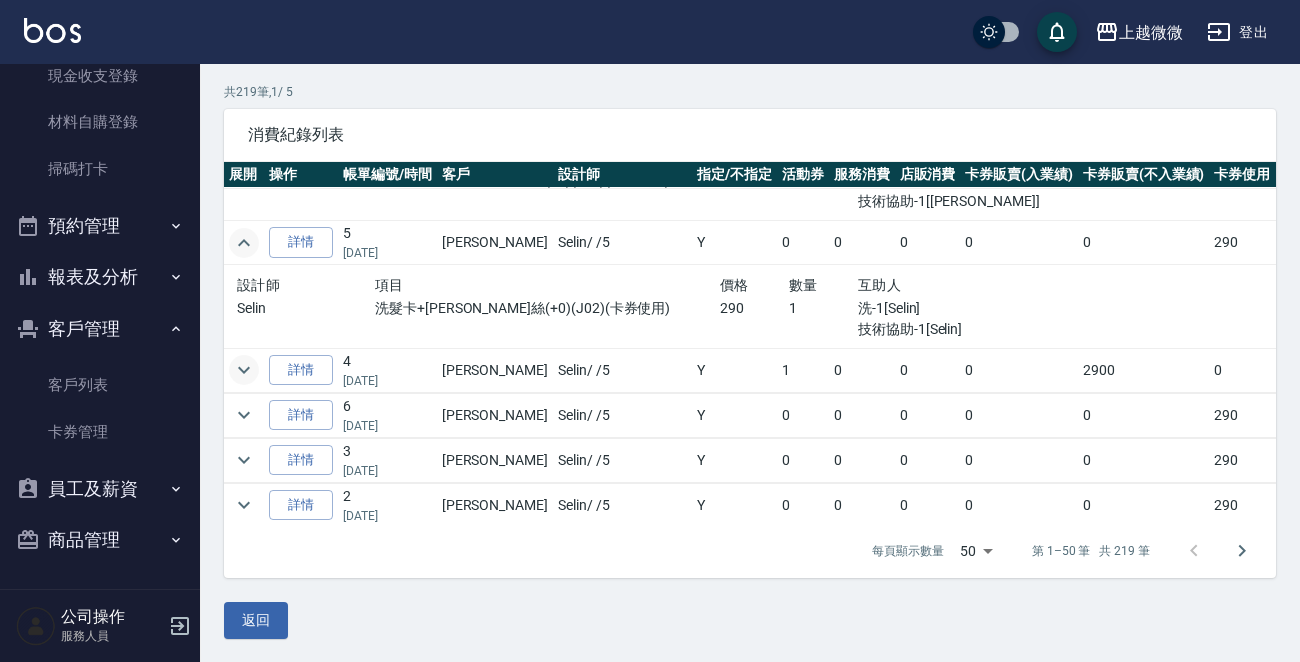 click 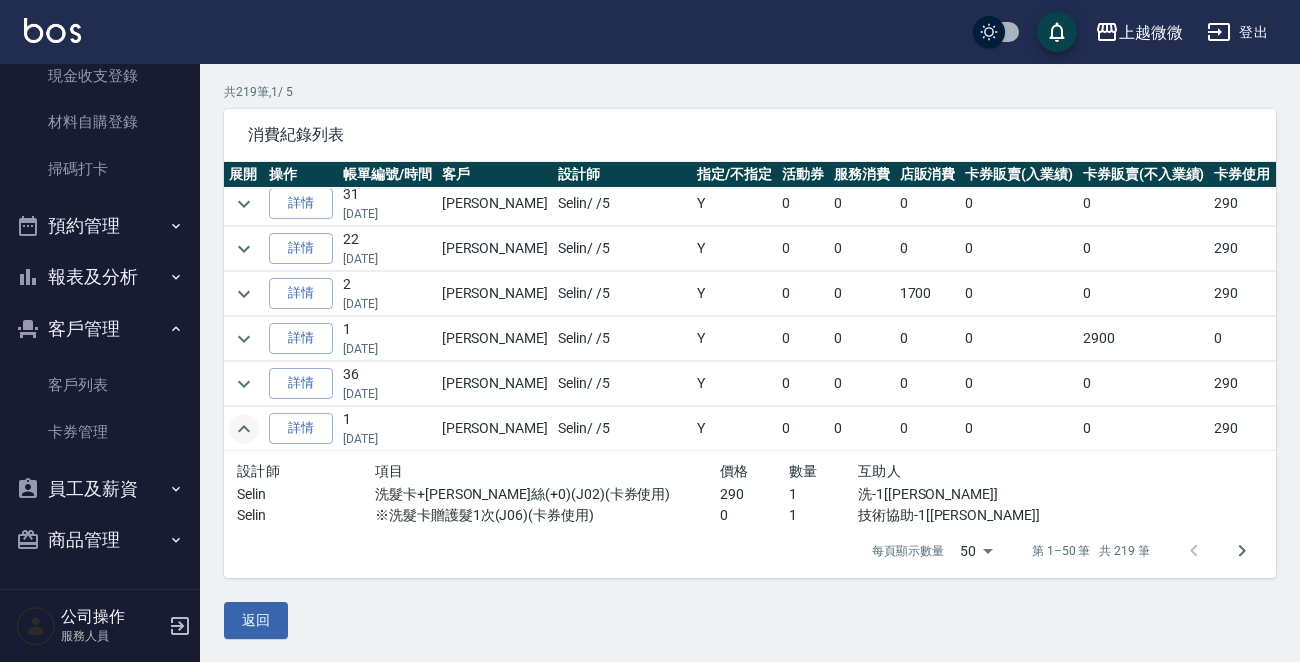 scroll, scrollTop: 466, scrollLeft: 0, axis: vertical 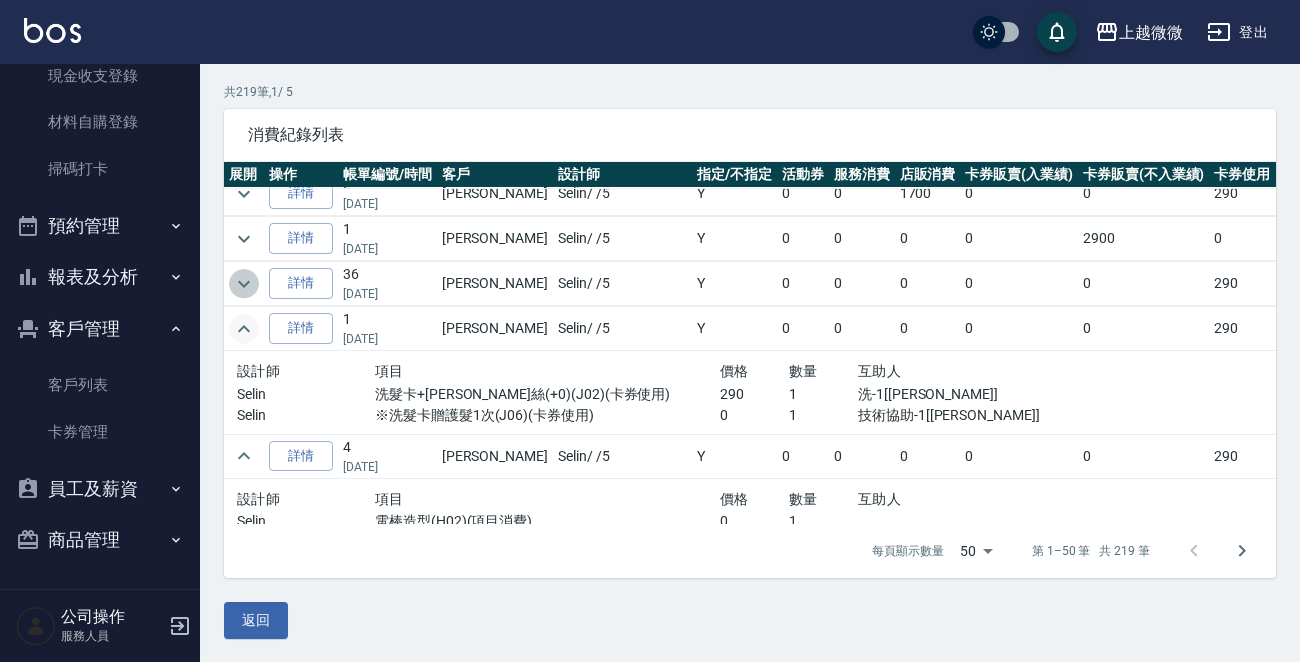 click 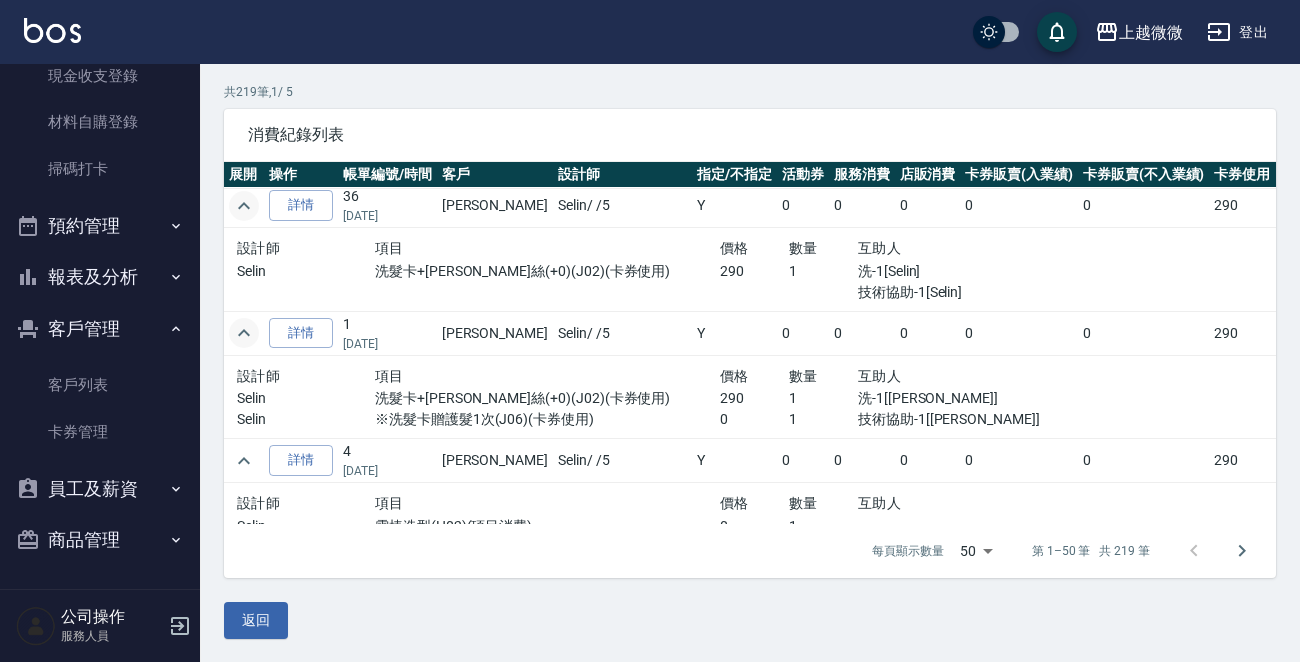scroll, scrollTop: 549, scrollLeft: 0, axis: vertical 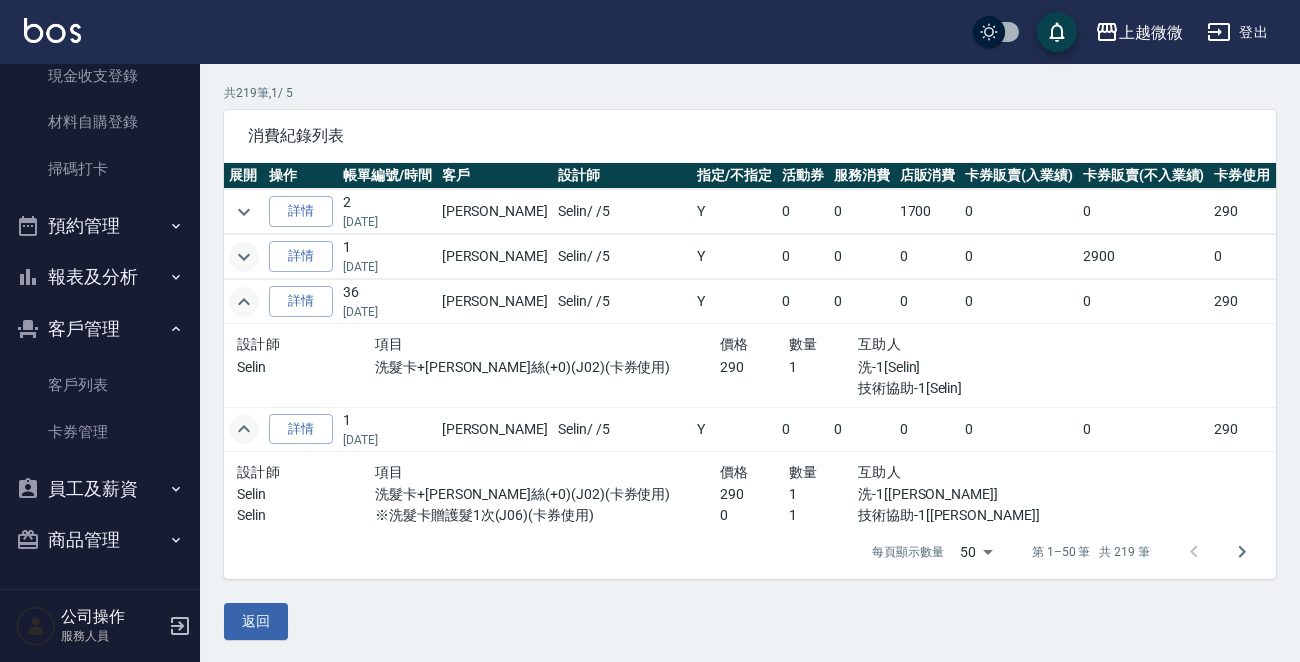 click 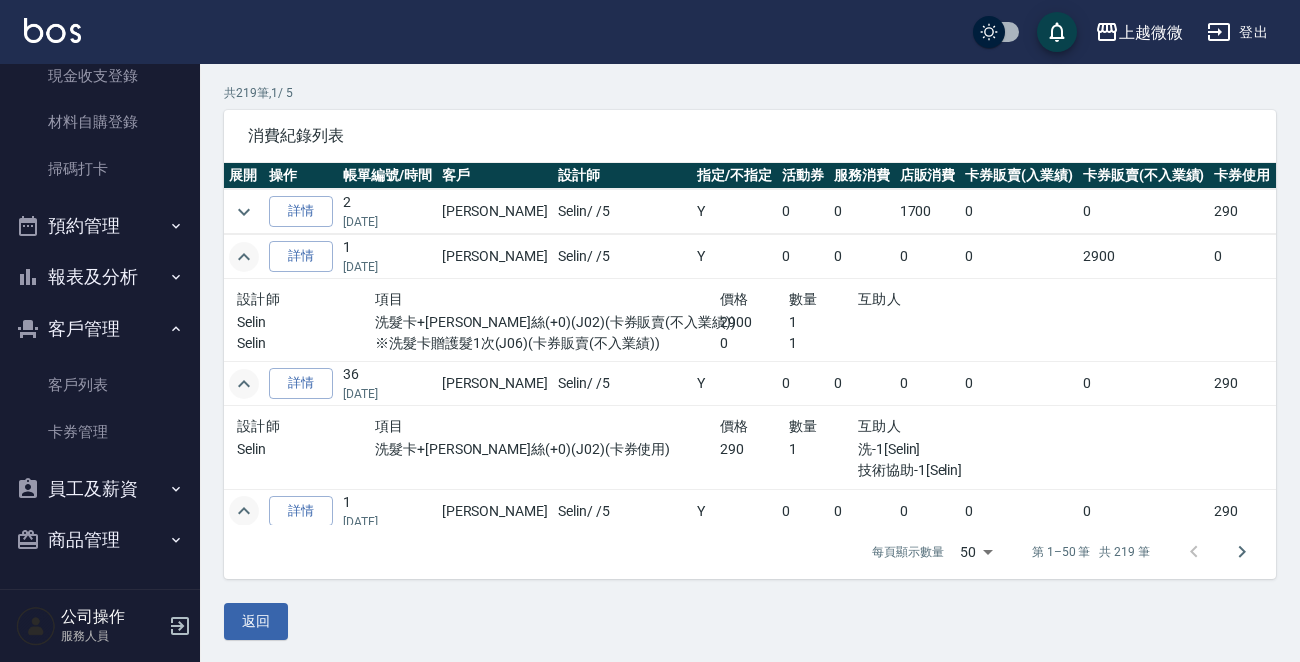 scroll, scrollTop: 135, scrollLeft: 0, axis: vertical 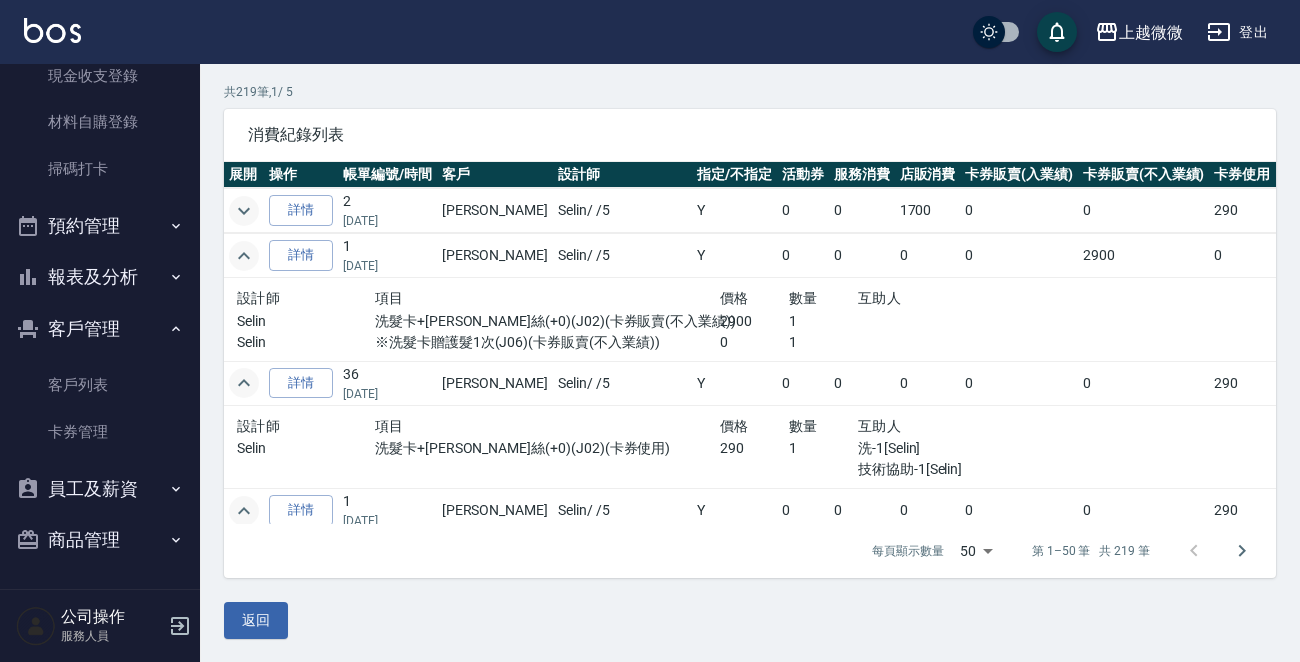 click 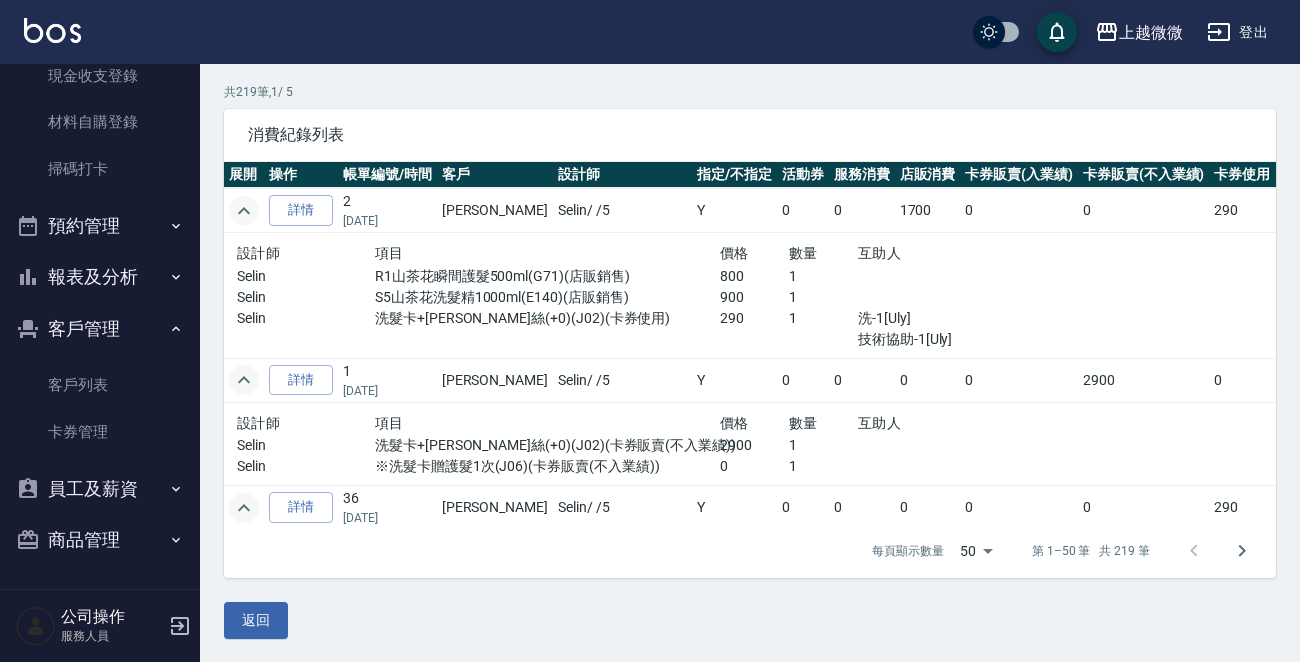 scroll, scrollTop: 249, scrollLeft: 0, axis: vertical 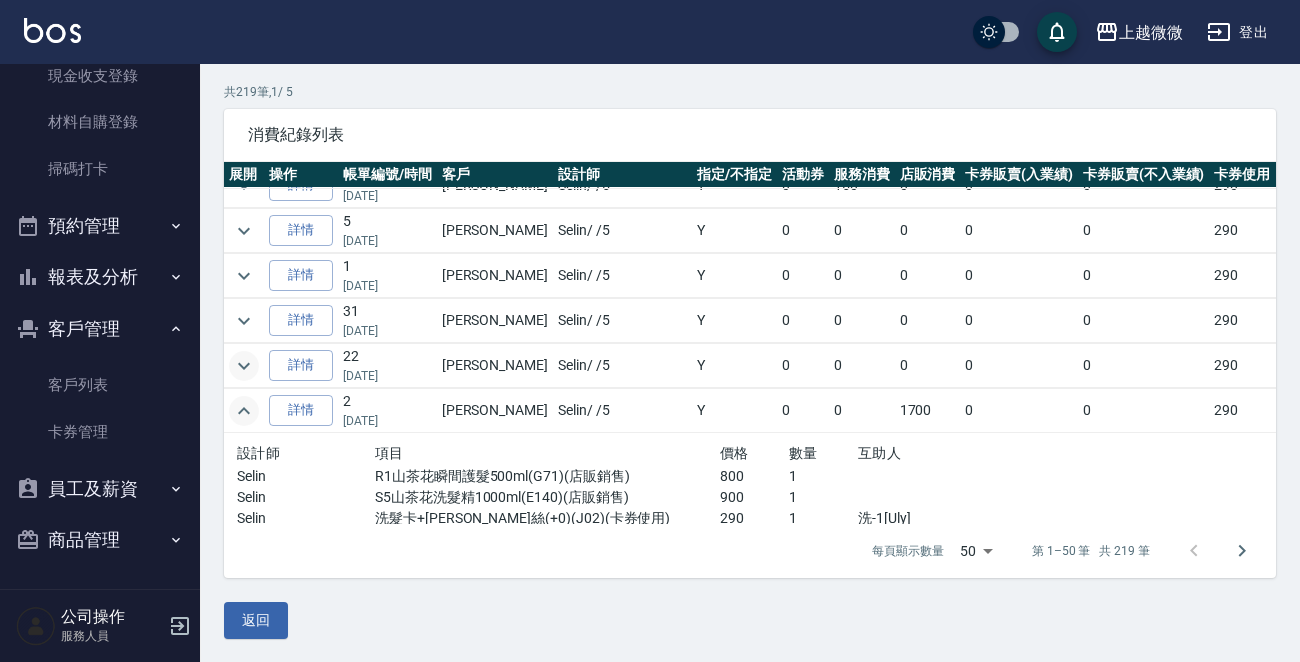 click 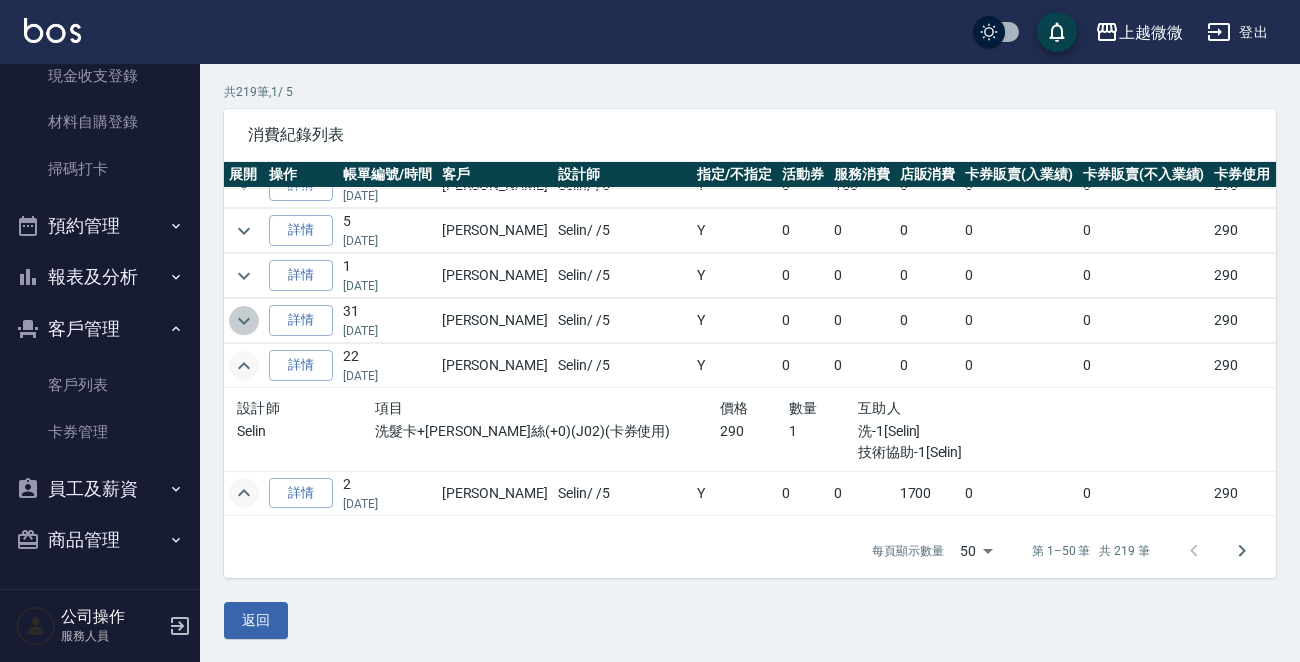 click 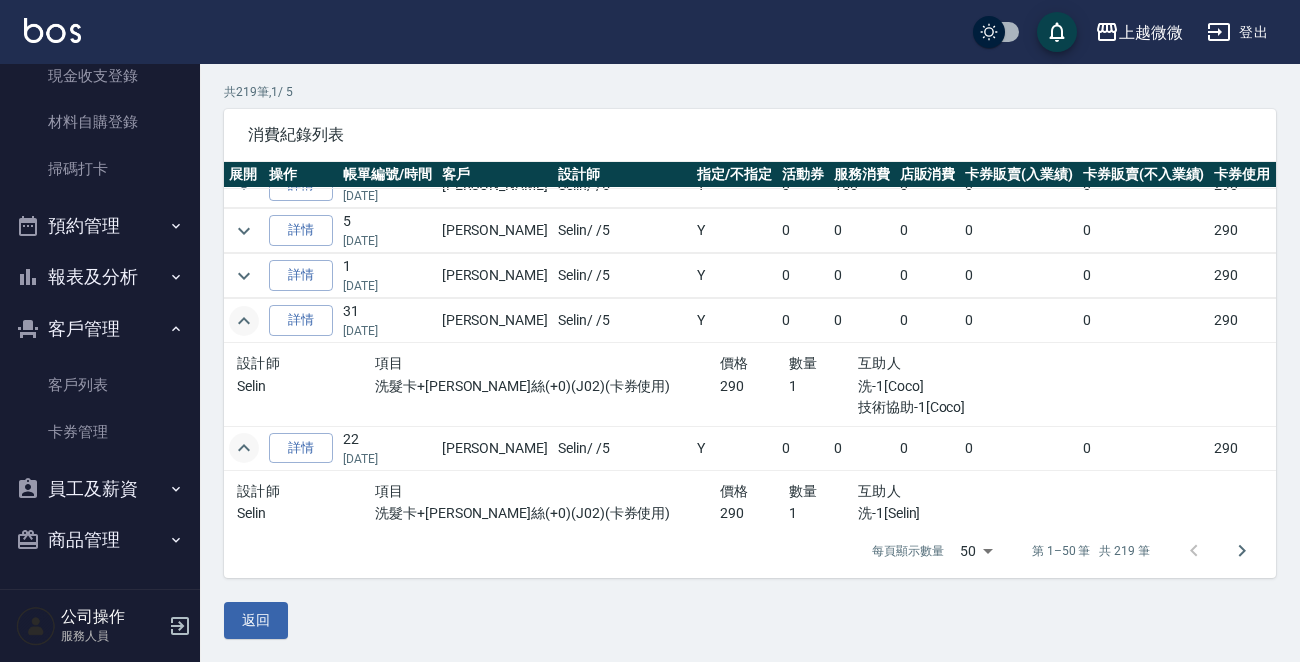 scroll, scrollTop: 0, scrollLeft: 0, axis: both 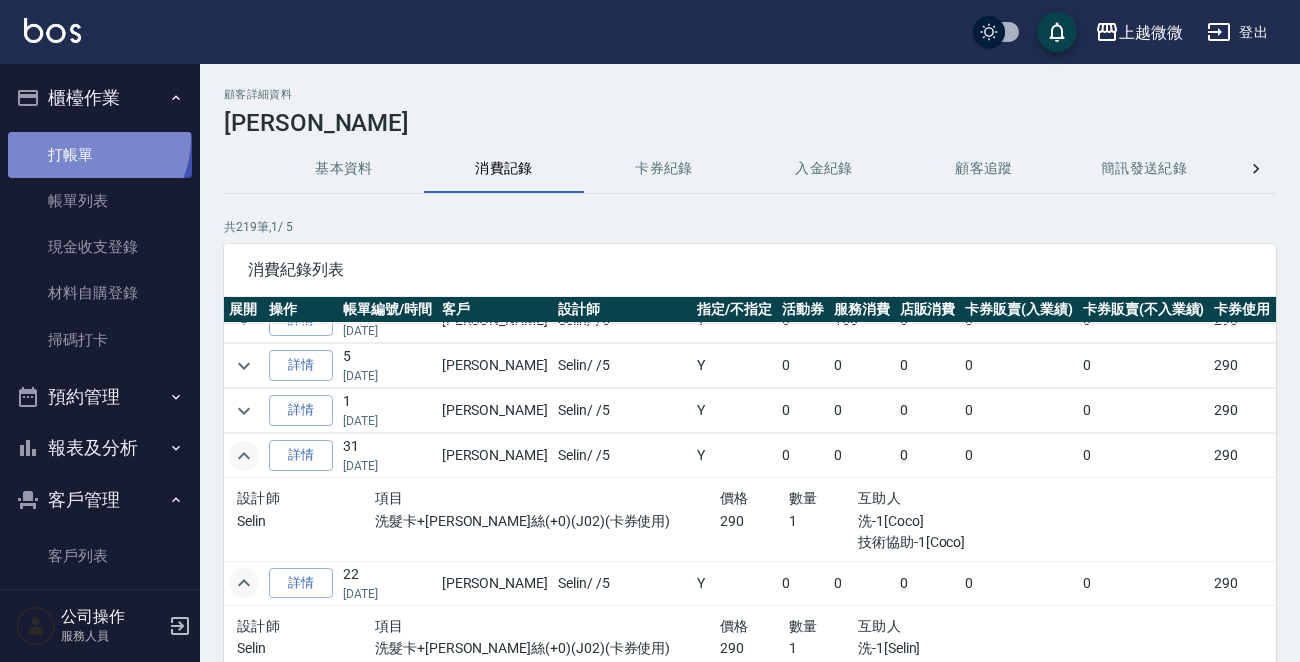 click on "打帳單" at bounding box center (100, 155) 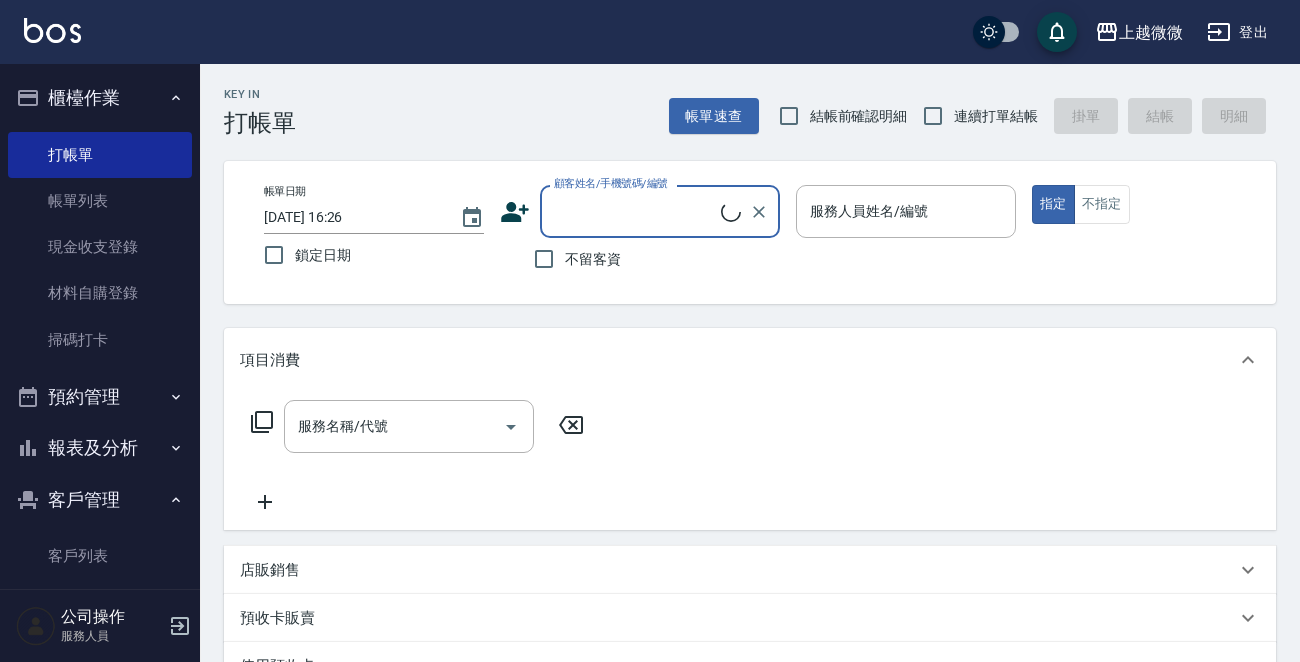 click on "顧客姓名/手機號碼/編號" at bounding box center (635, 211) 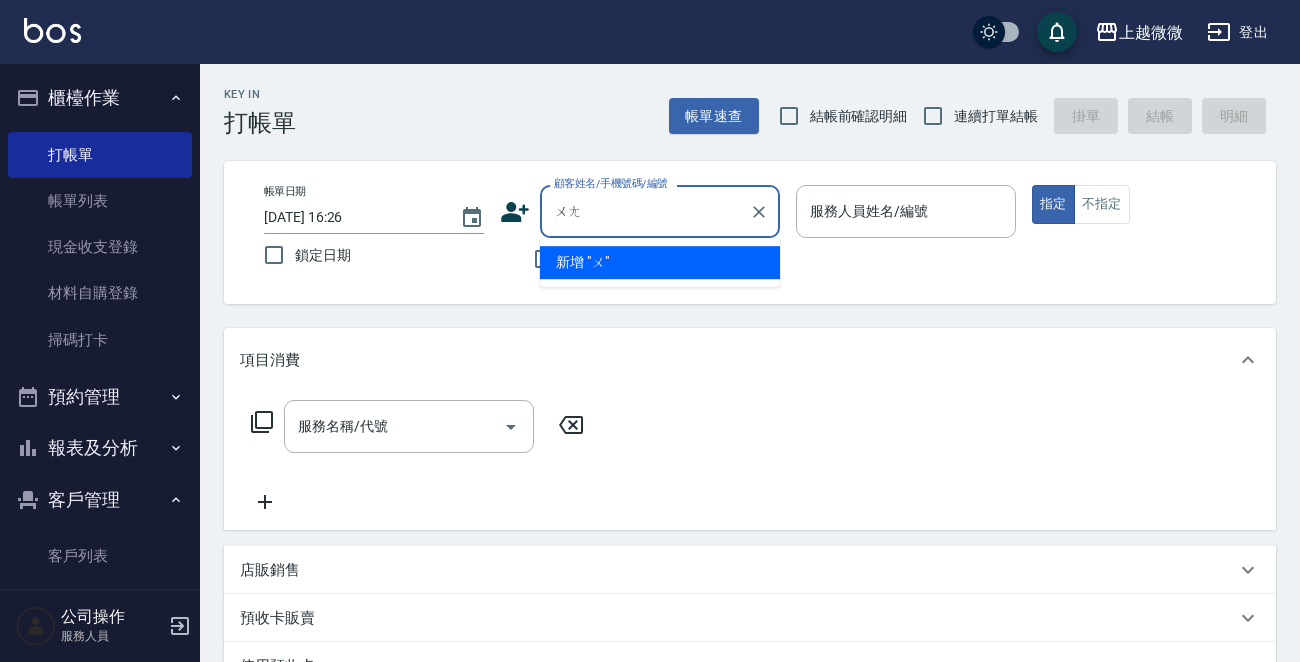 type on "王" 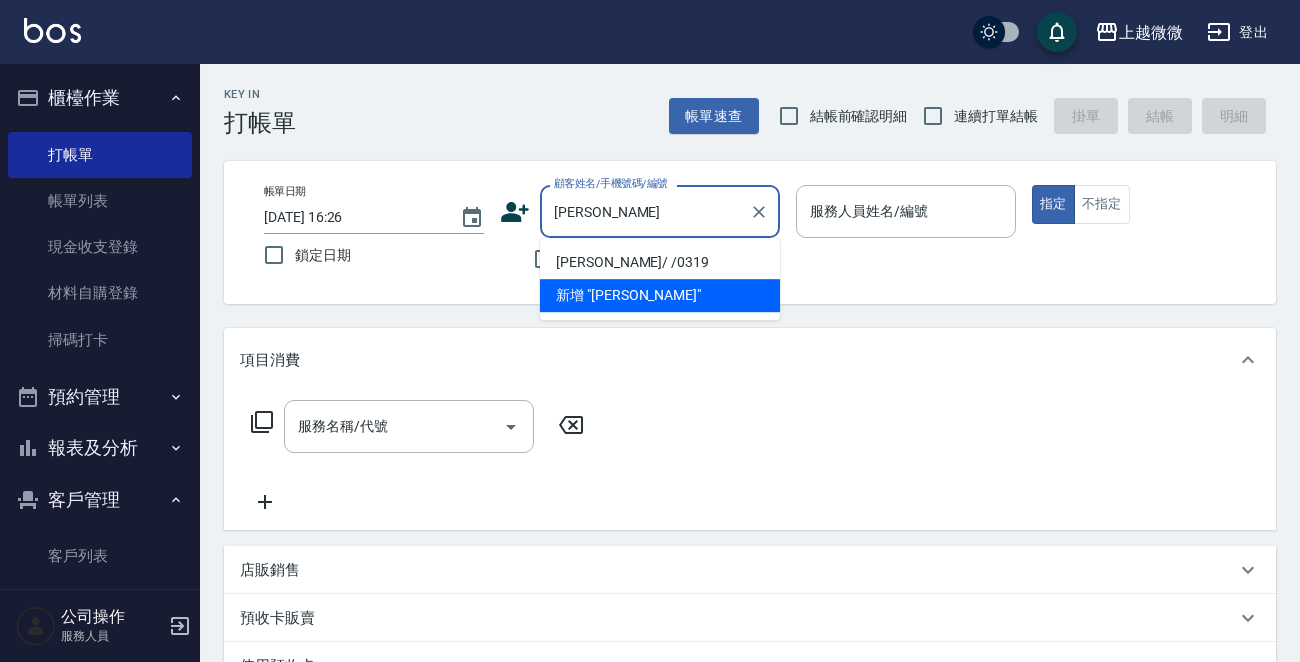 click on "[PERSON_NAME]/         /0319" at bounding box center (660, 262) 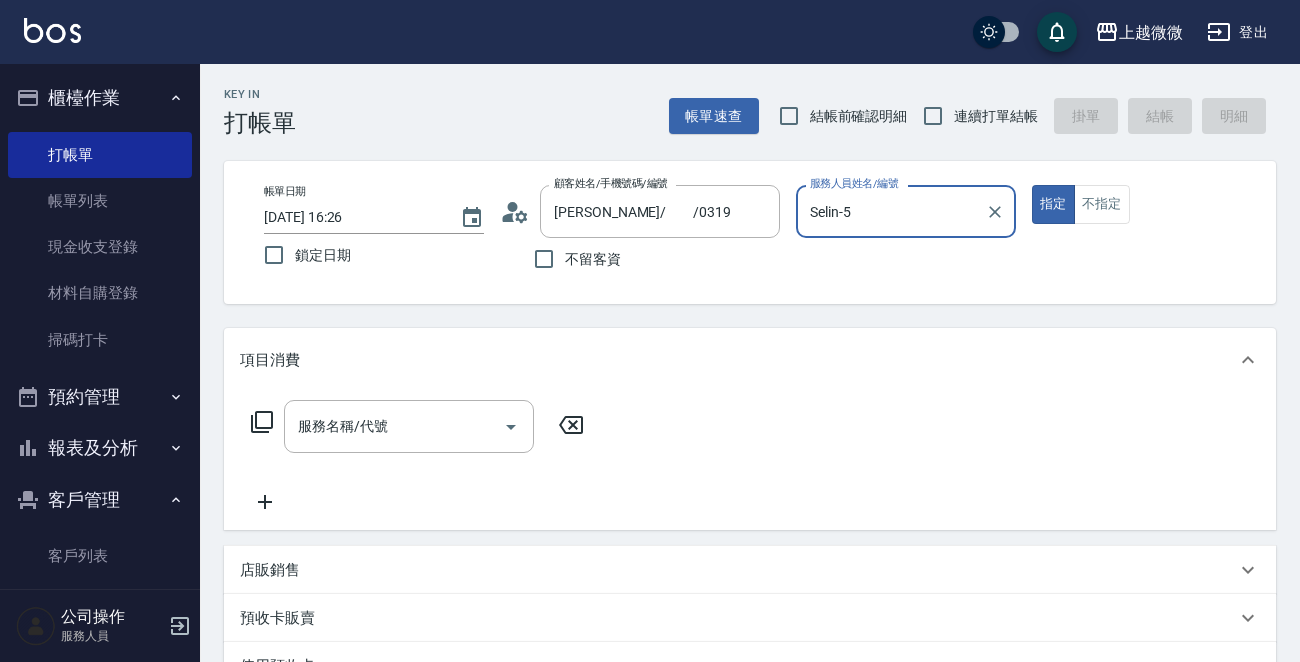type on "Selin-5" 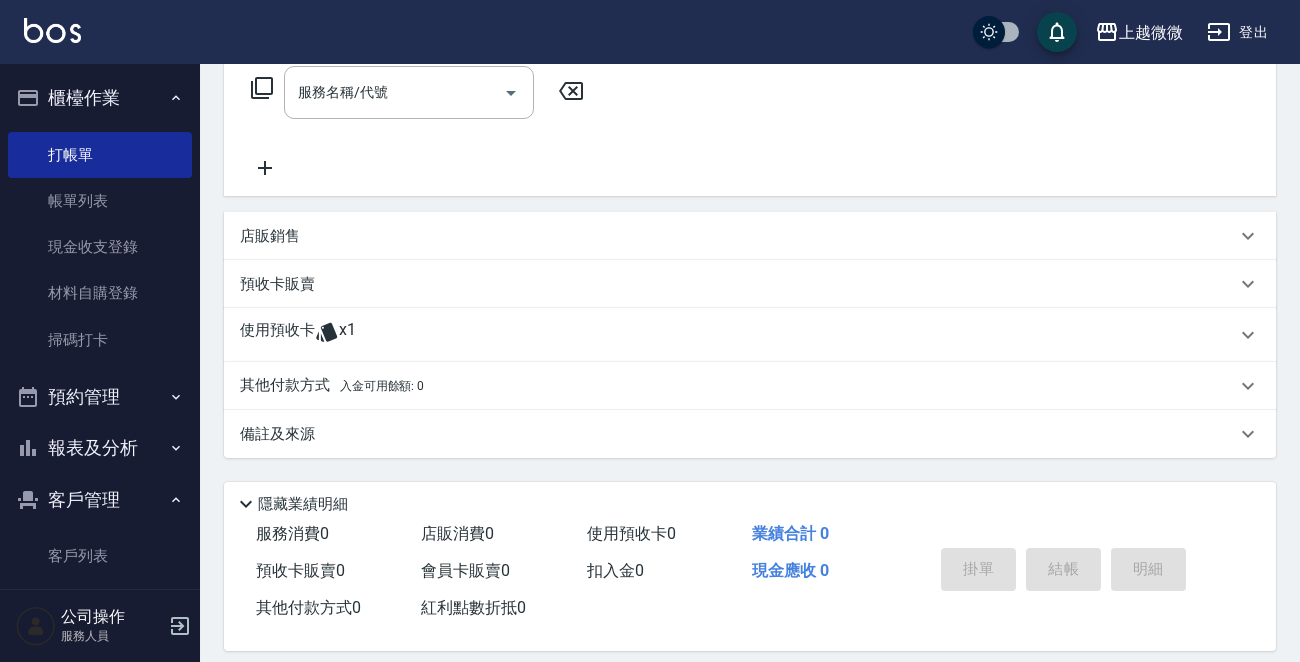 scroll, scrollTop: 351, scrollLeft: 0, axis: vertical 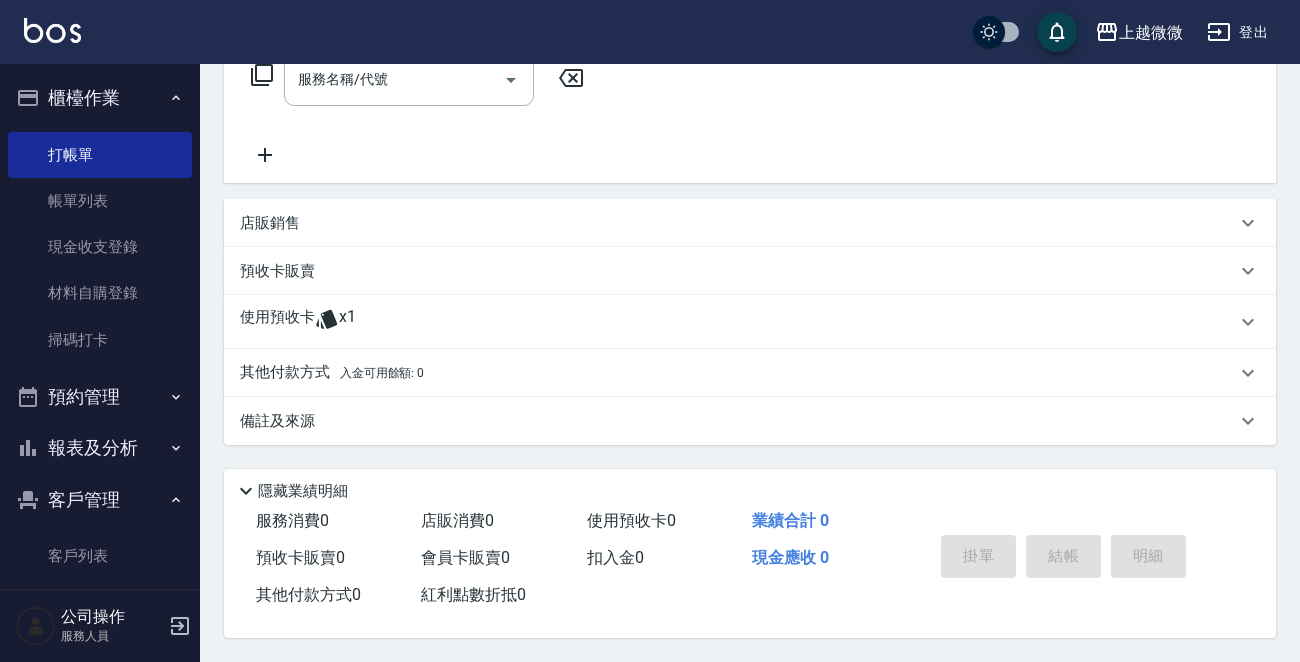 drag, startPoint x: 310, startPoint y: 409, endPoint x: 344, endPoint y: 409, distance: 34 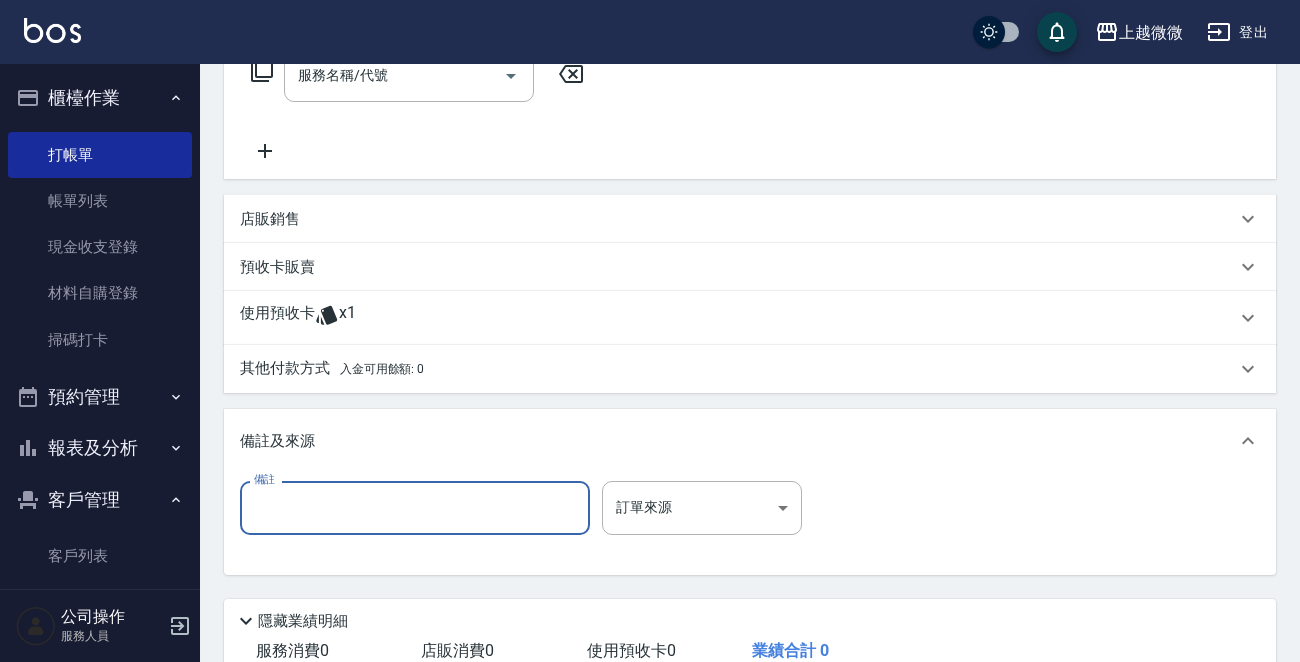 click on "備註" at bounding box center [415, 508] 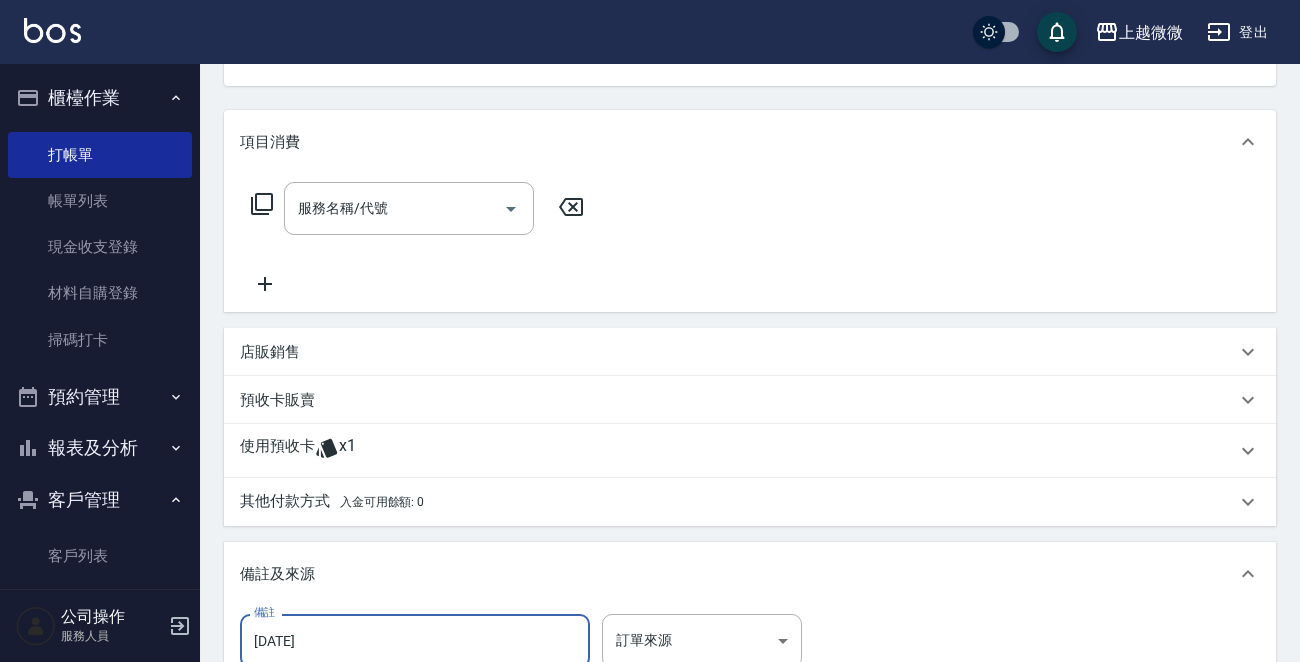 scroll, scrollTop: 351, scrollLeft: 0, axis: vertical 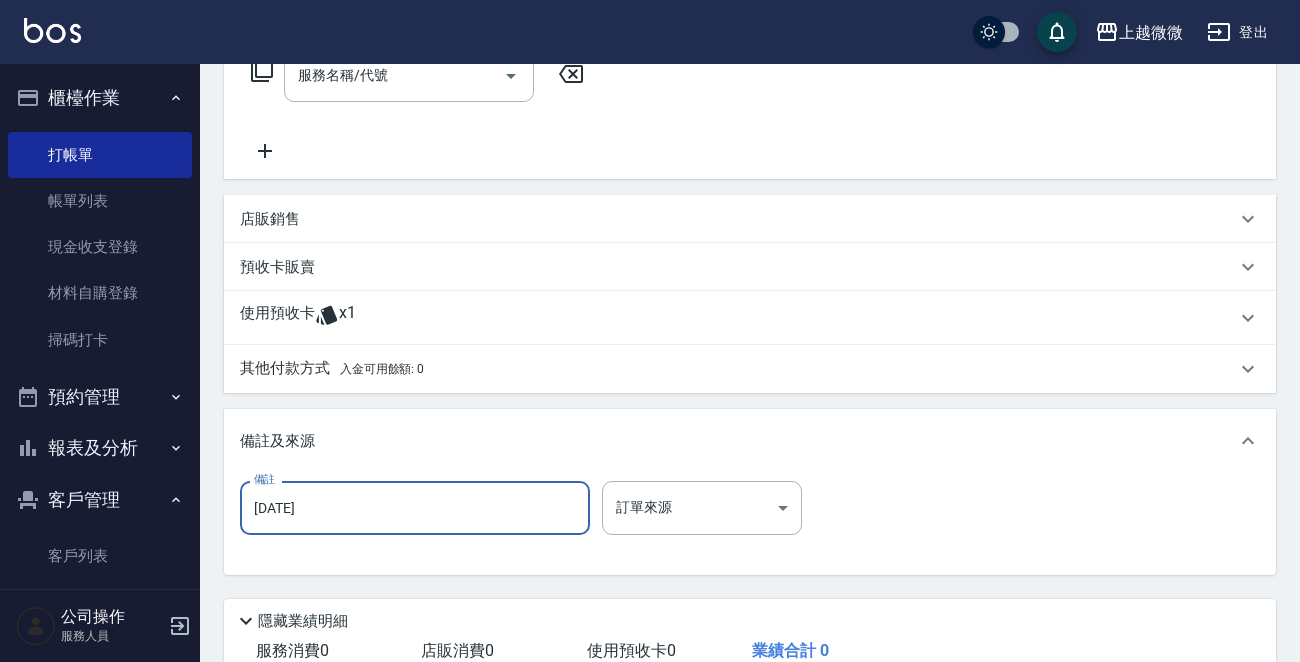 type on "[DATE]" 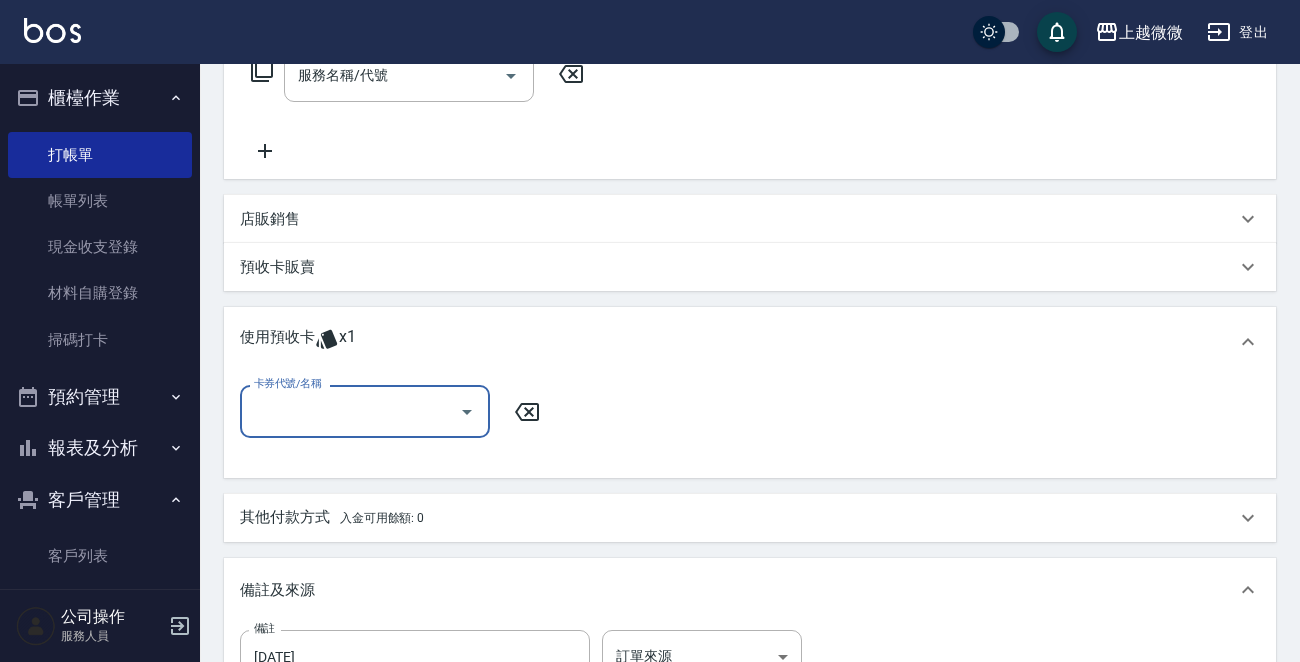 scroll, scrollTop: 0, scrollLeft: 0, axis: both 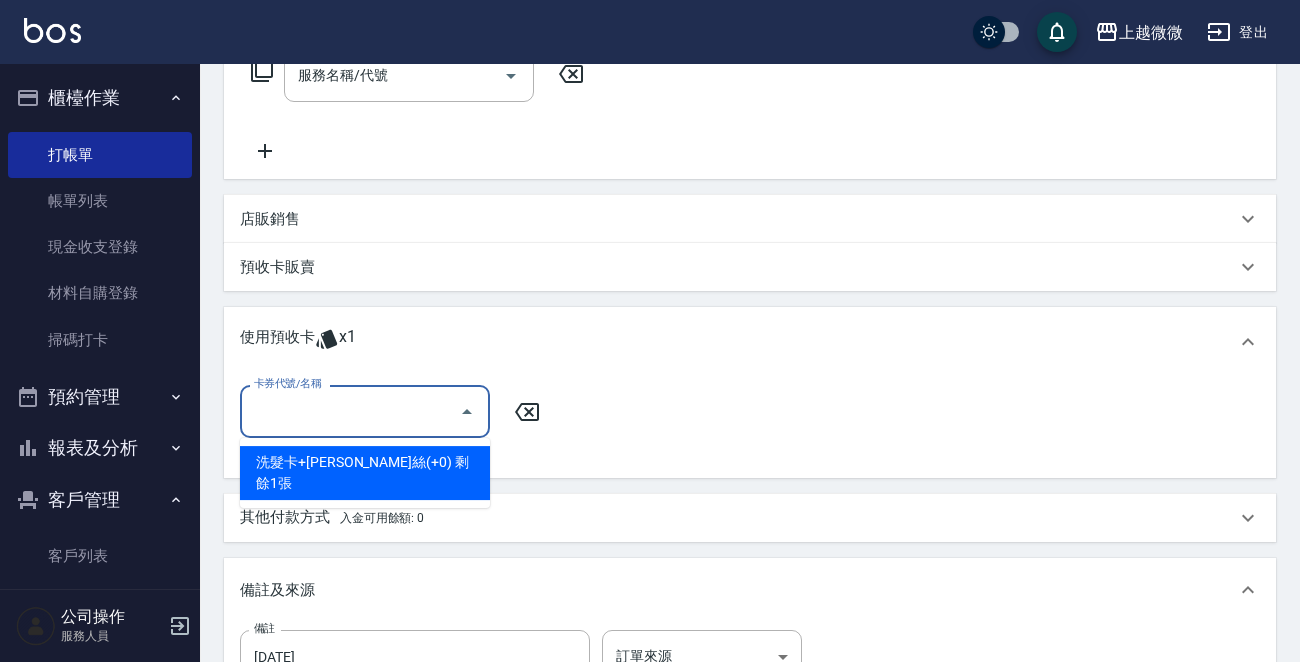 click on "洗髮卡+[PERSON_NAME]絲(+0) 剩餘1張" at bounding box center [365, 473] 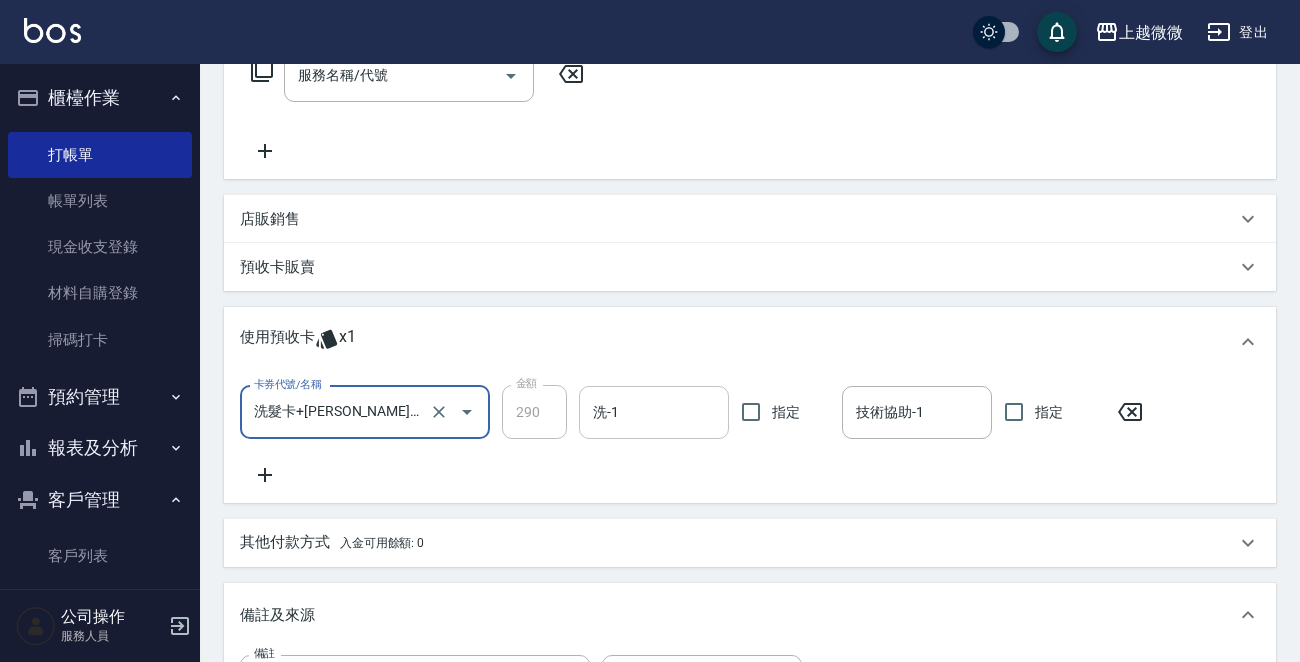 click on "洗-1" at bounding box center (654, 412) 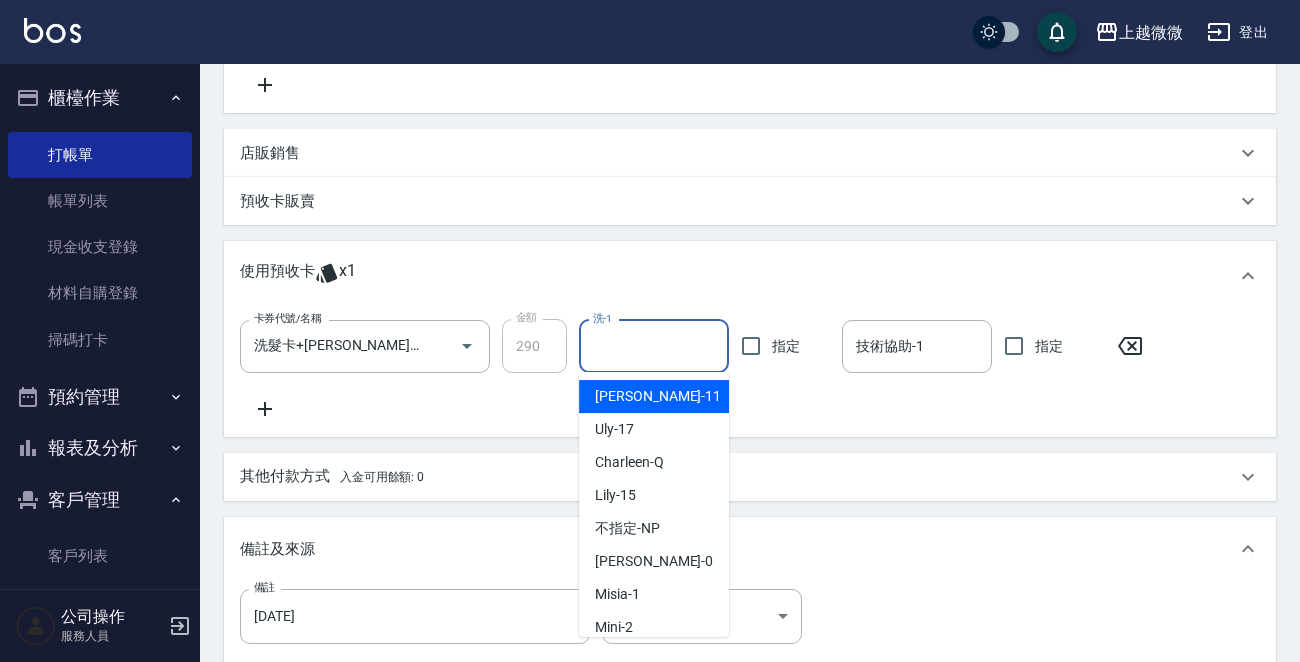 scroll, scrollTop: 660, scrollLeft: 0, axis: vertical 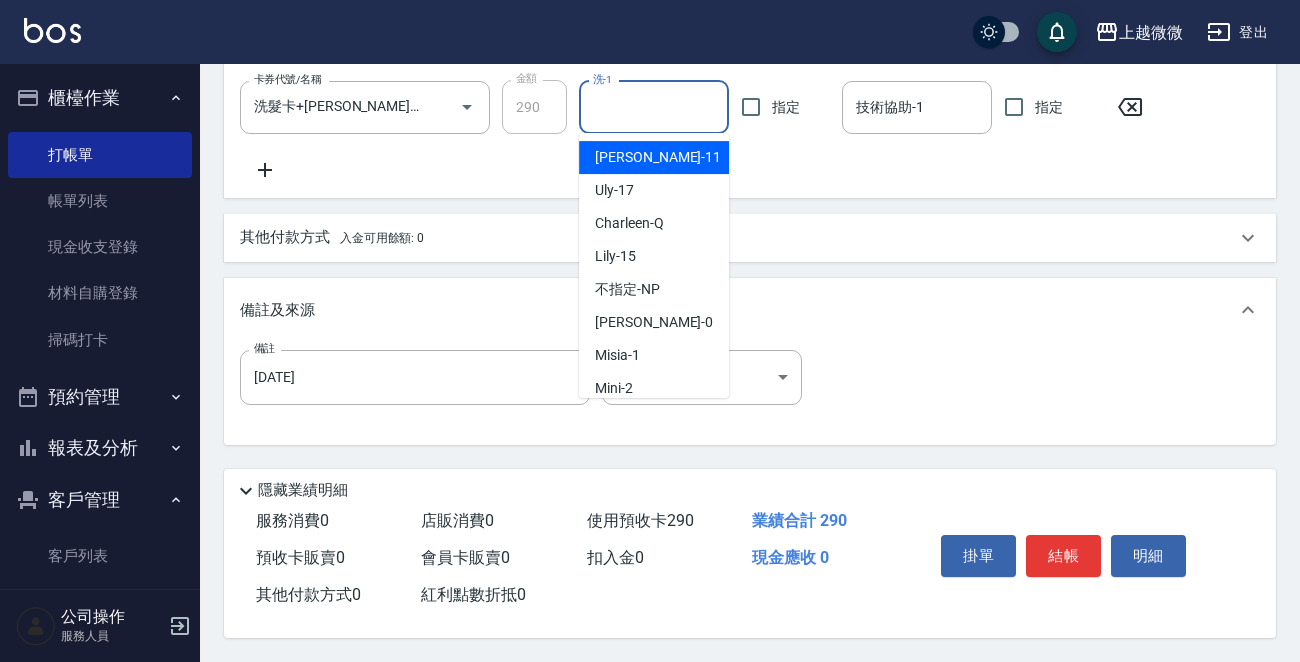 click on "結帳" at bounding box center [1063, 556] 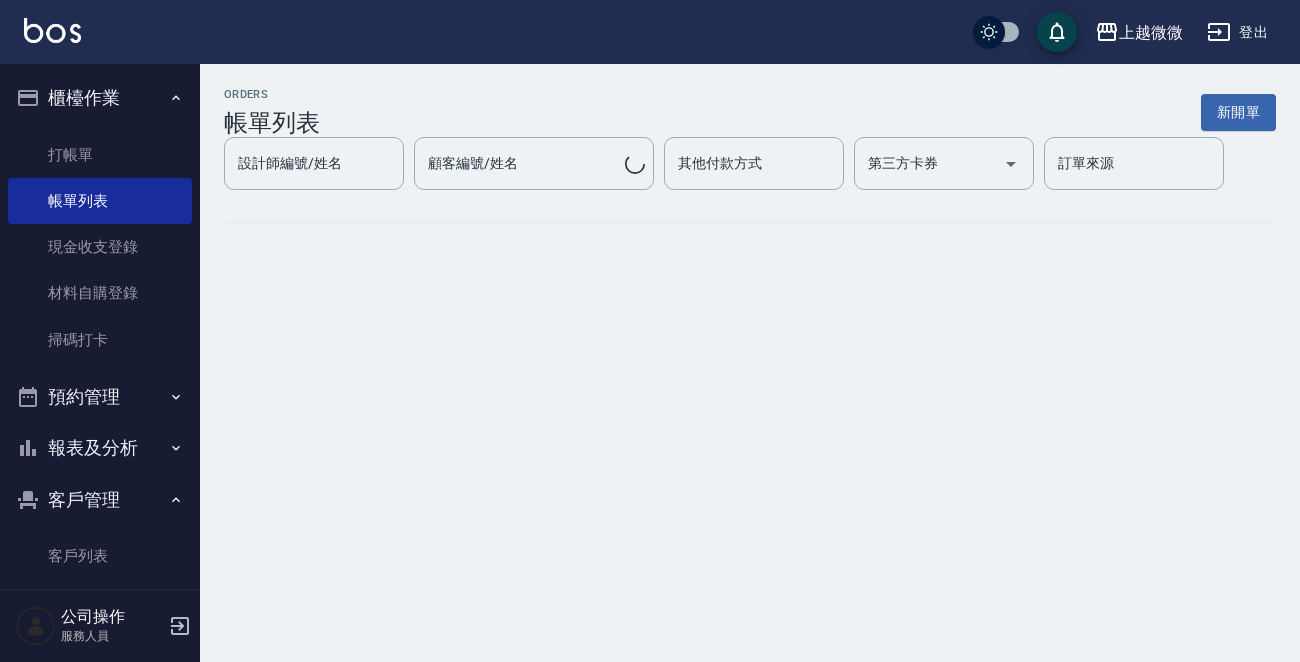 scroll, scrollTop: 0, scrollLeft: 0, axis: both 